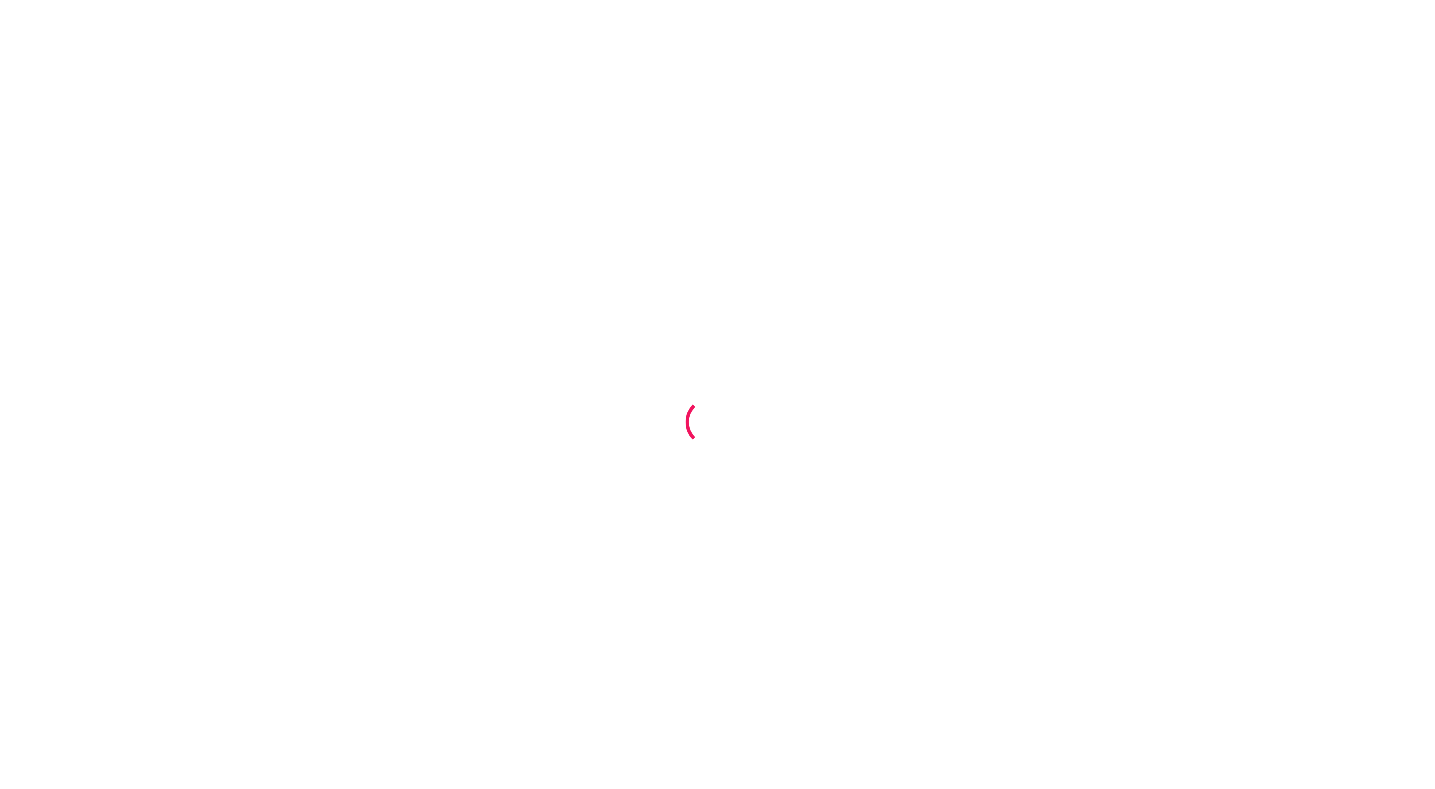 scroll, scrollTop: 0, scrollLeft: 0, axis: both 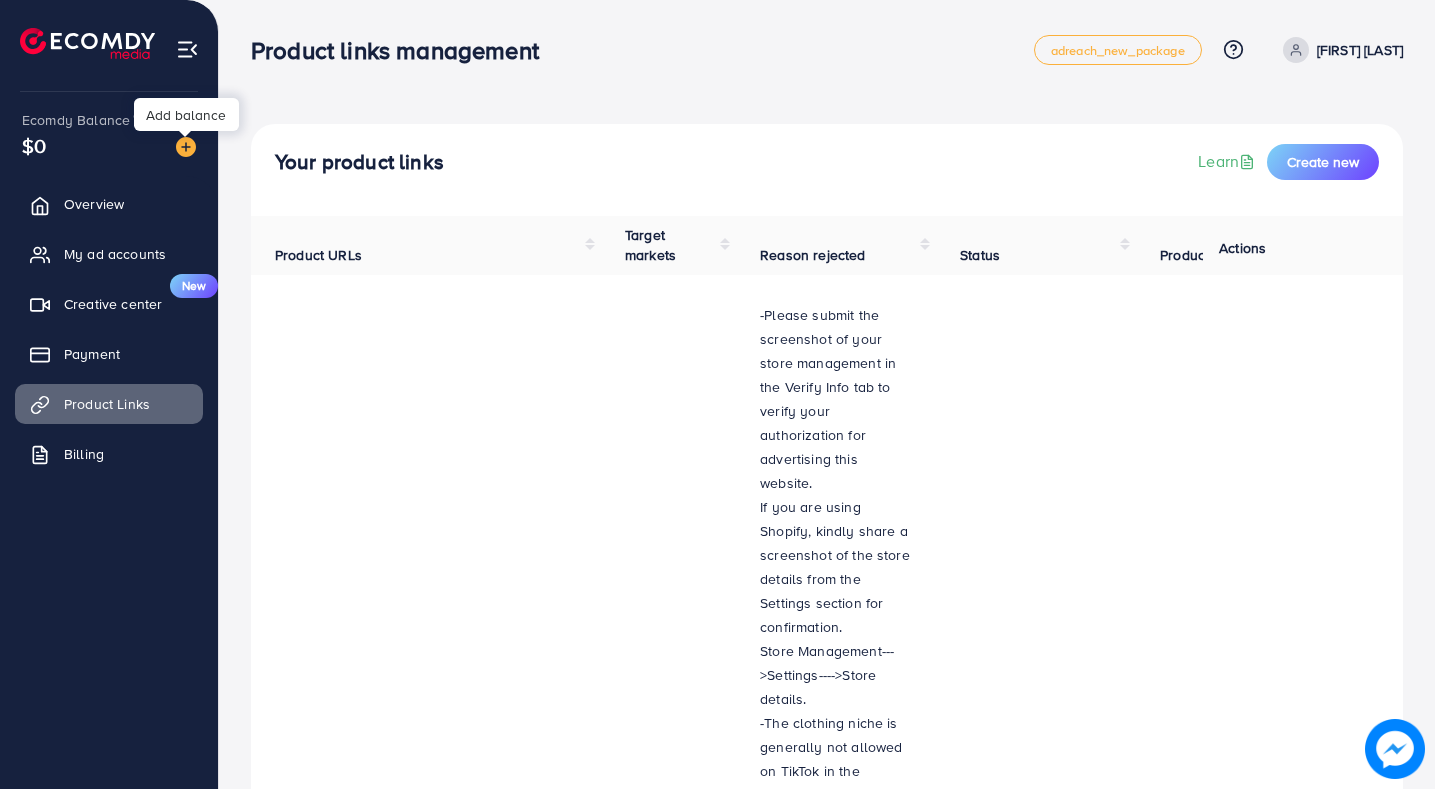click at bounding box center [186, 147] 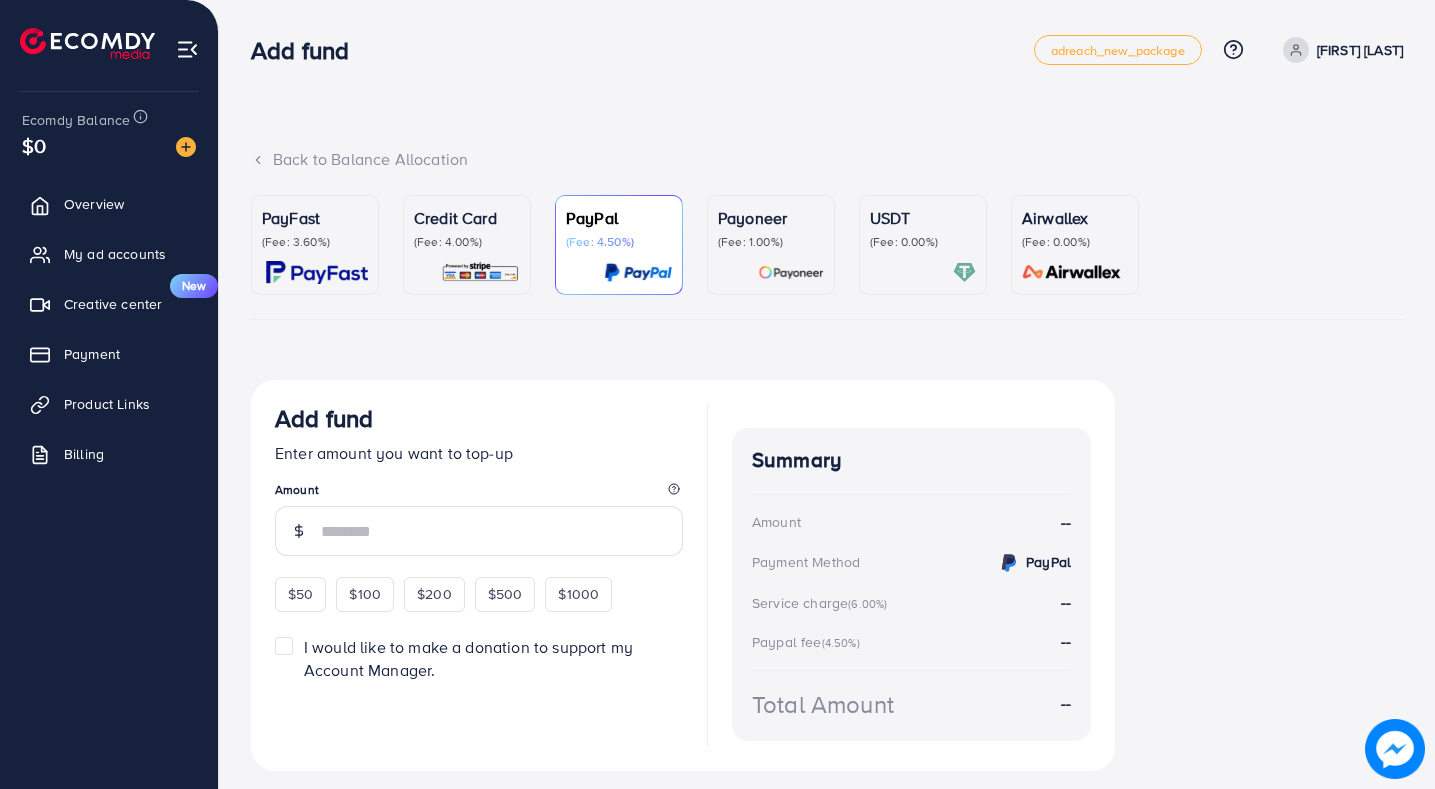click on "(Fee: 3.60%)" at bounding box center (315, 242) 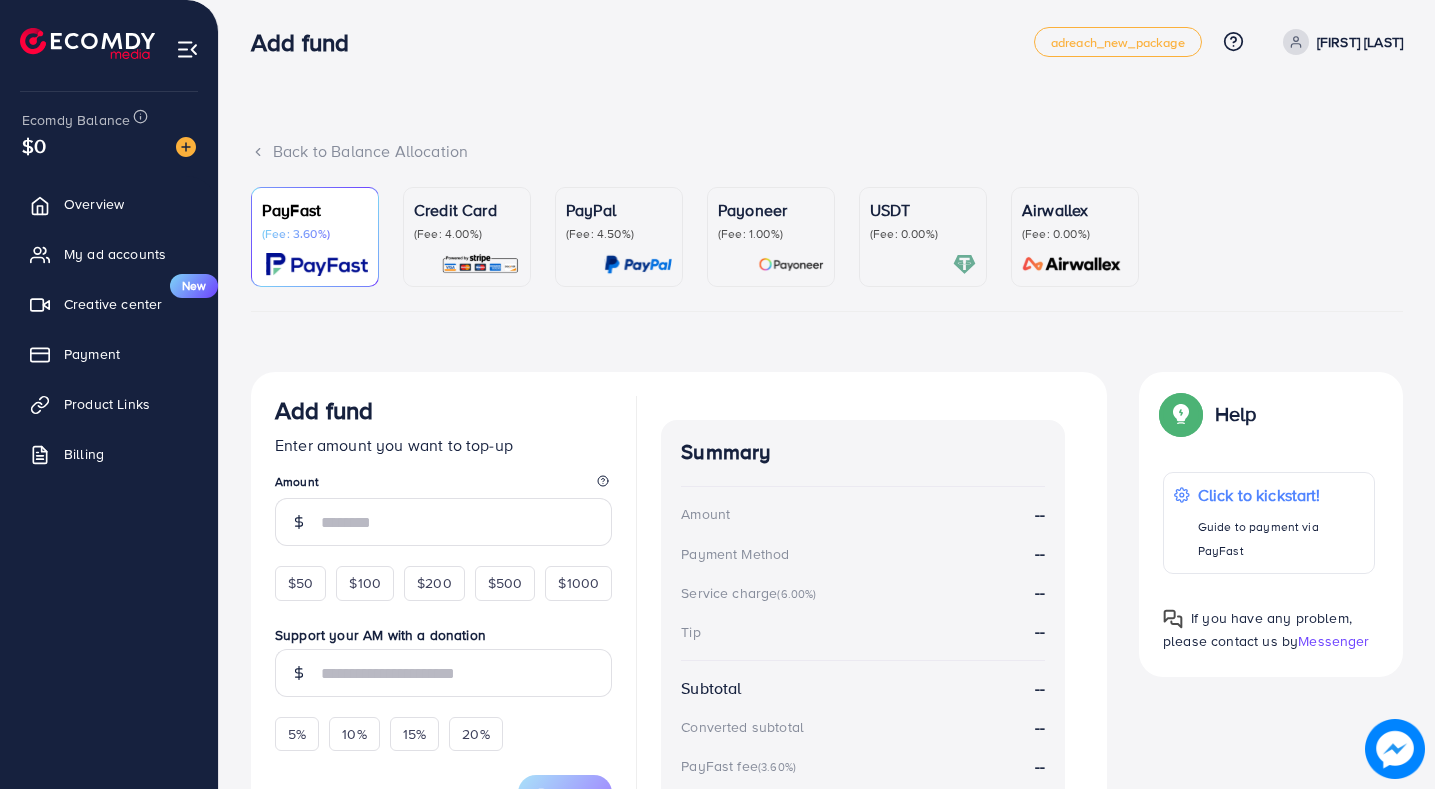 scroll, scrollTop: 229, scrollLeft: 0, axis: vertical 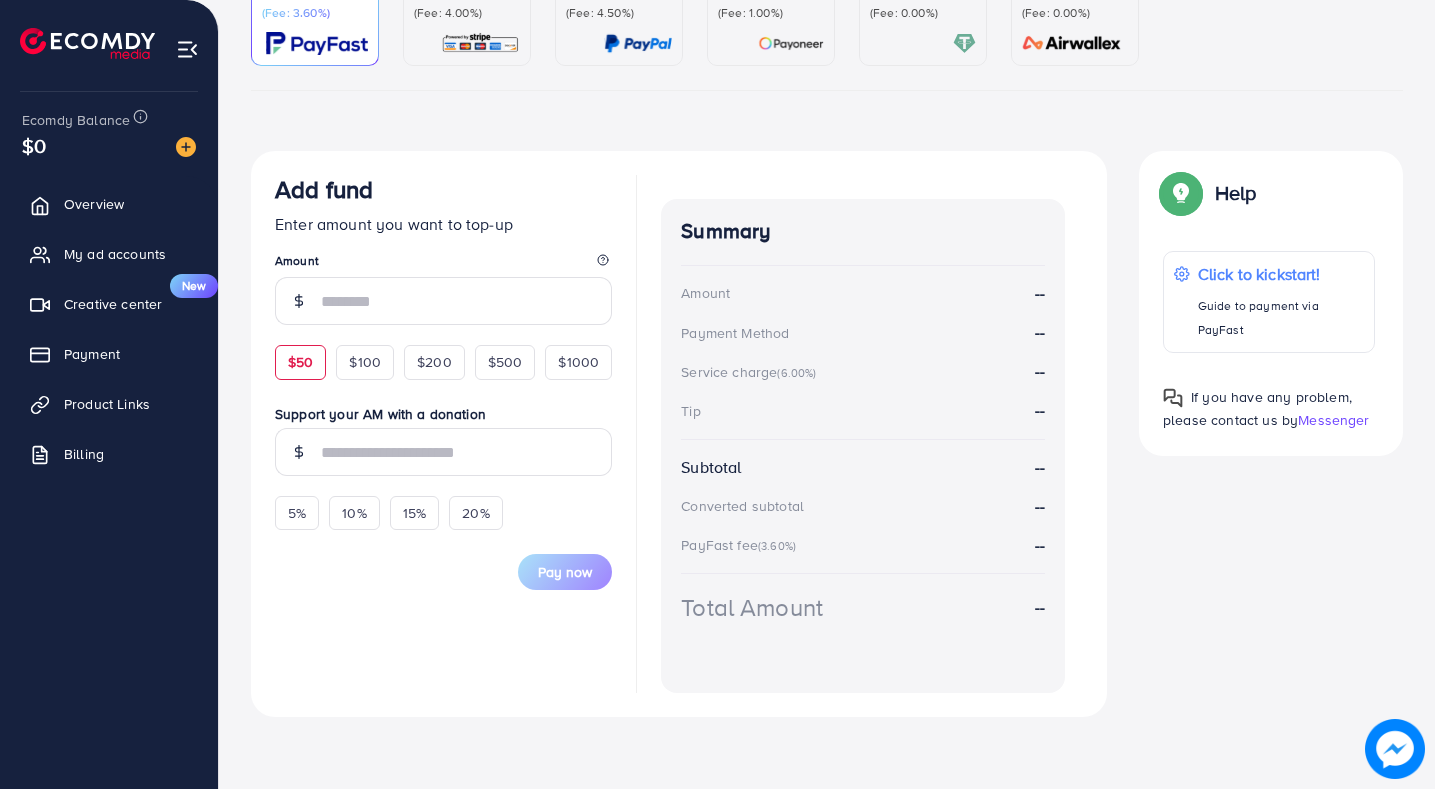 click on "$50" at bounding box center (300, 362) 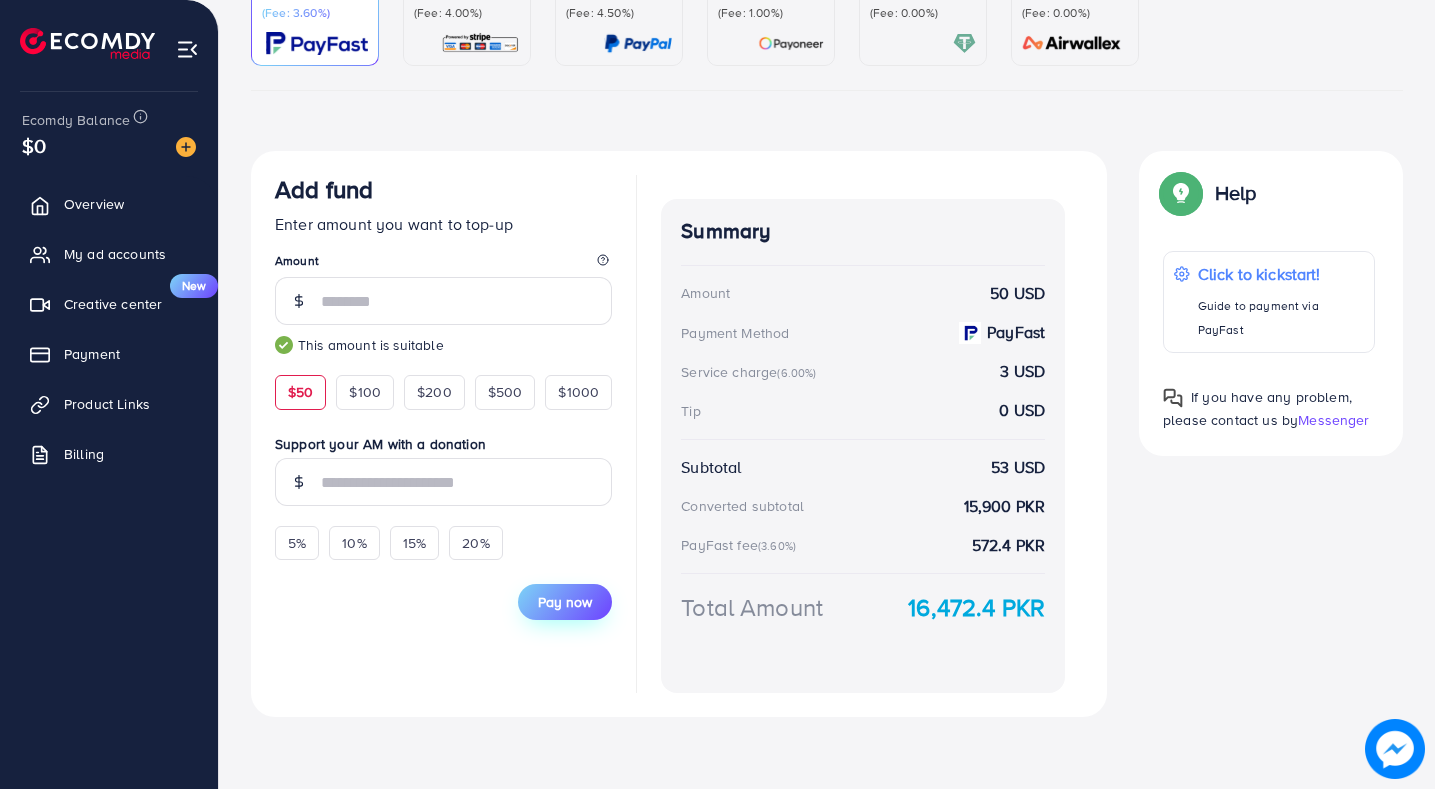 click on "Pay now" at bounding box center [565, 602] 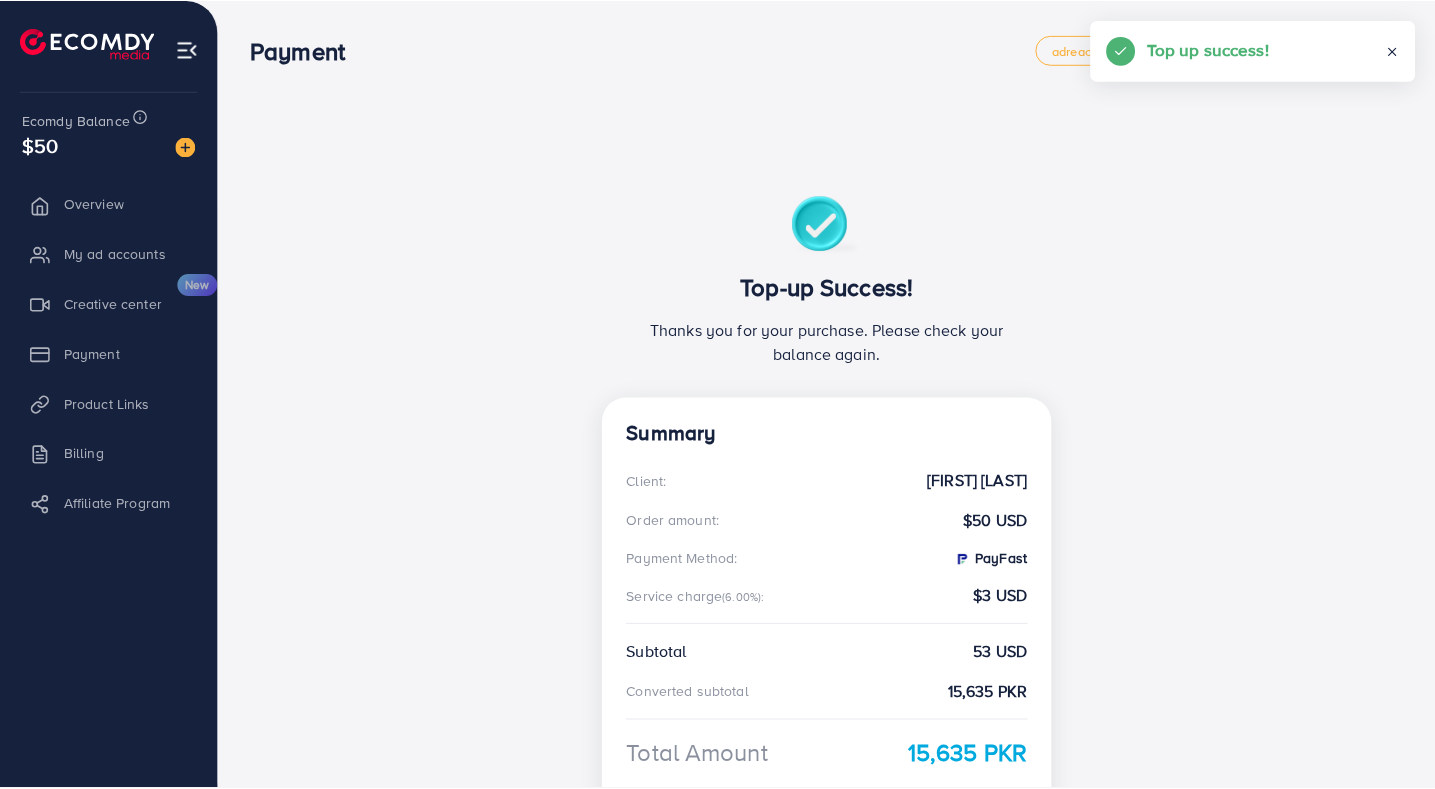 scroll, scrollTop: 0, scrollLeft: 0, axis: both 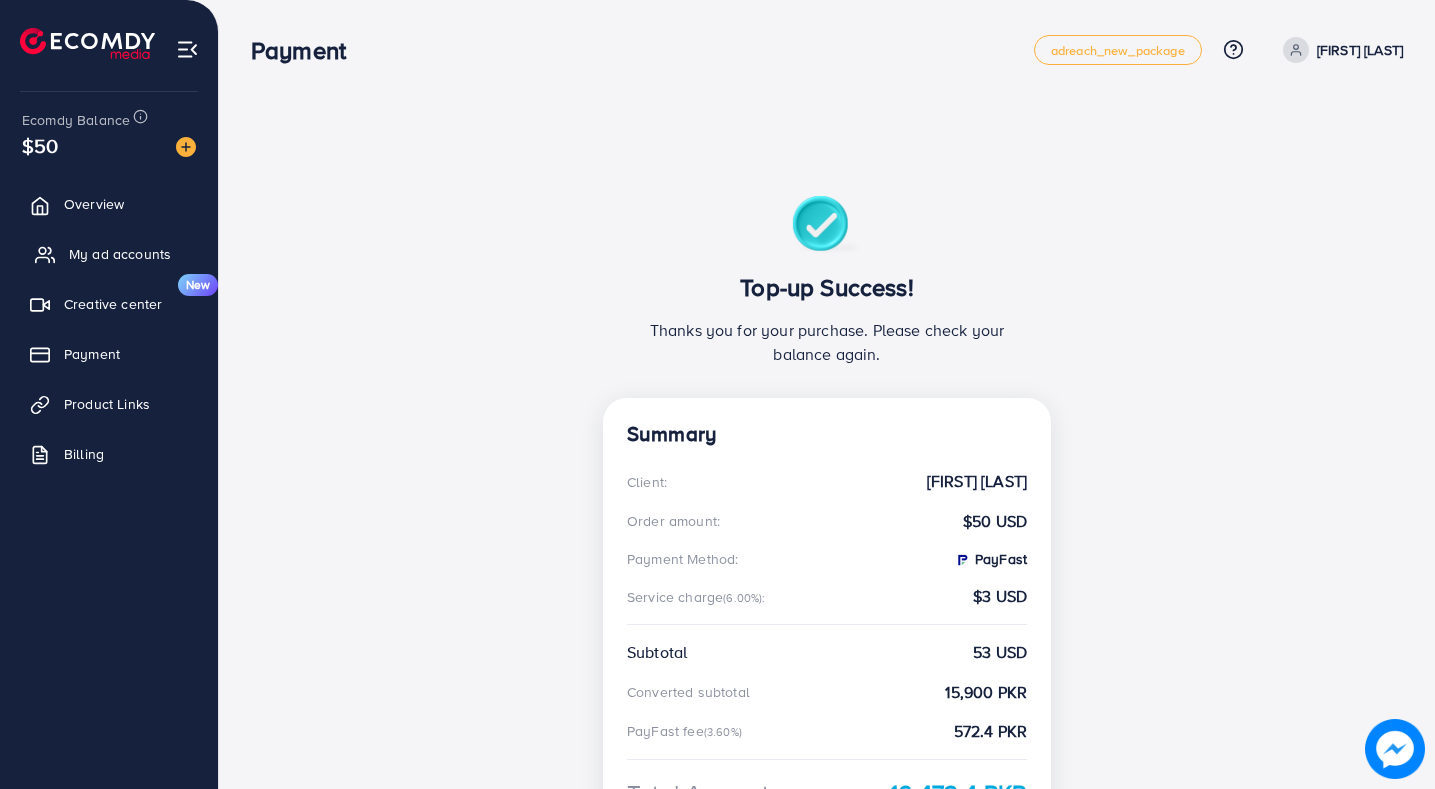 click on "My ad accounts" at bounding box center (120, 254) 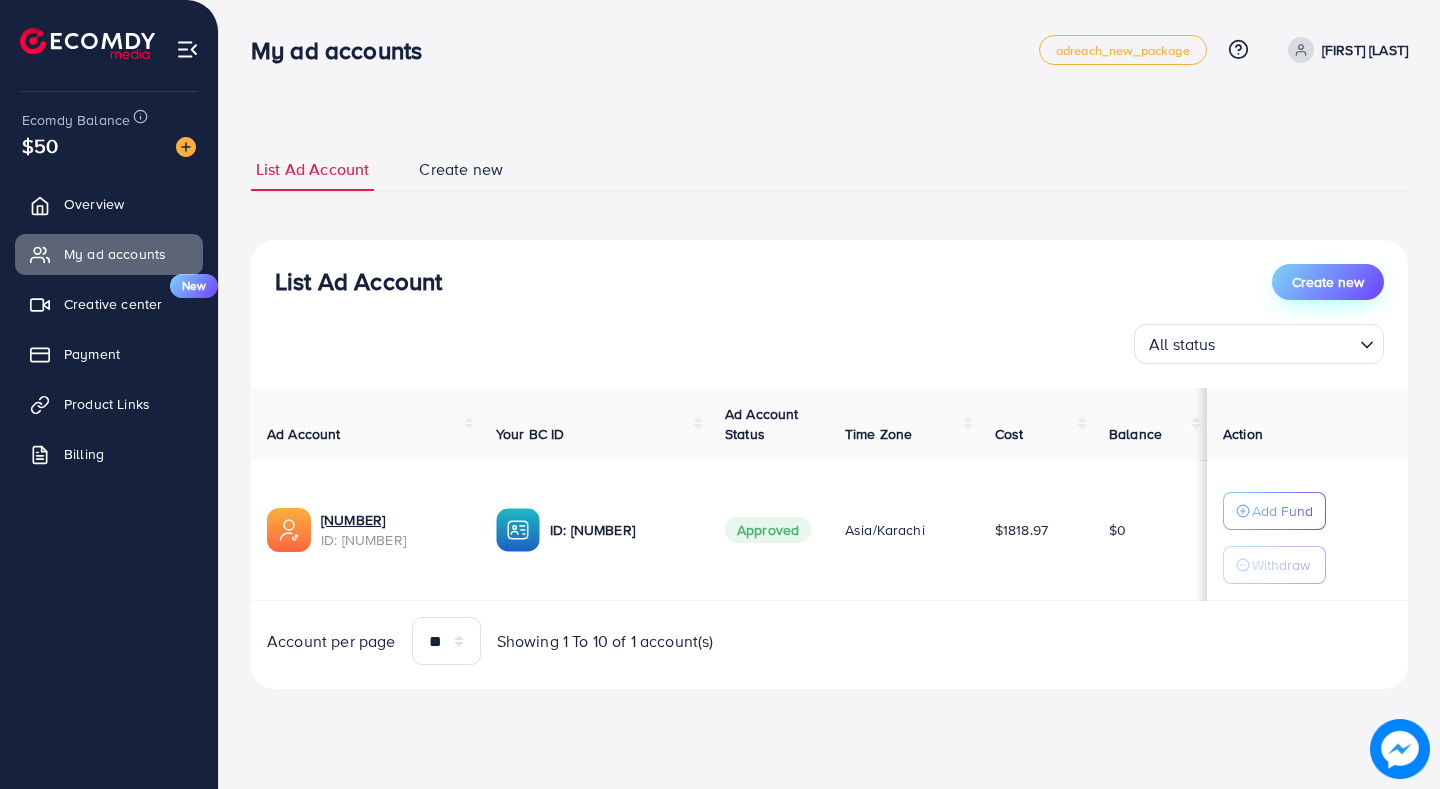 click on "Create new" at bounding box center (1328, 282) 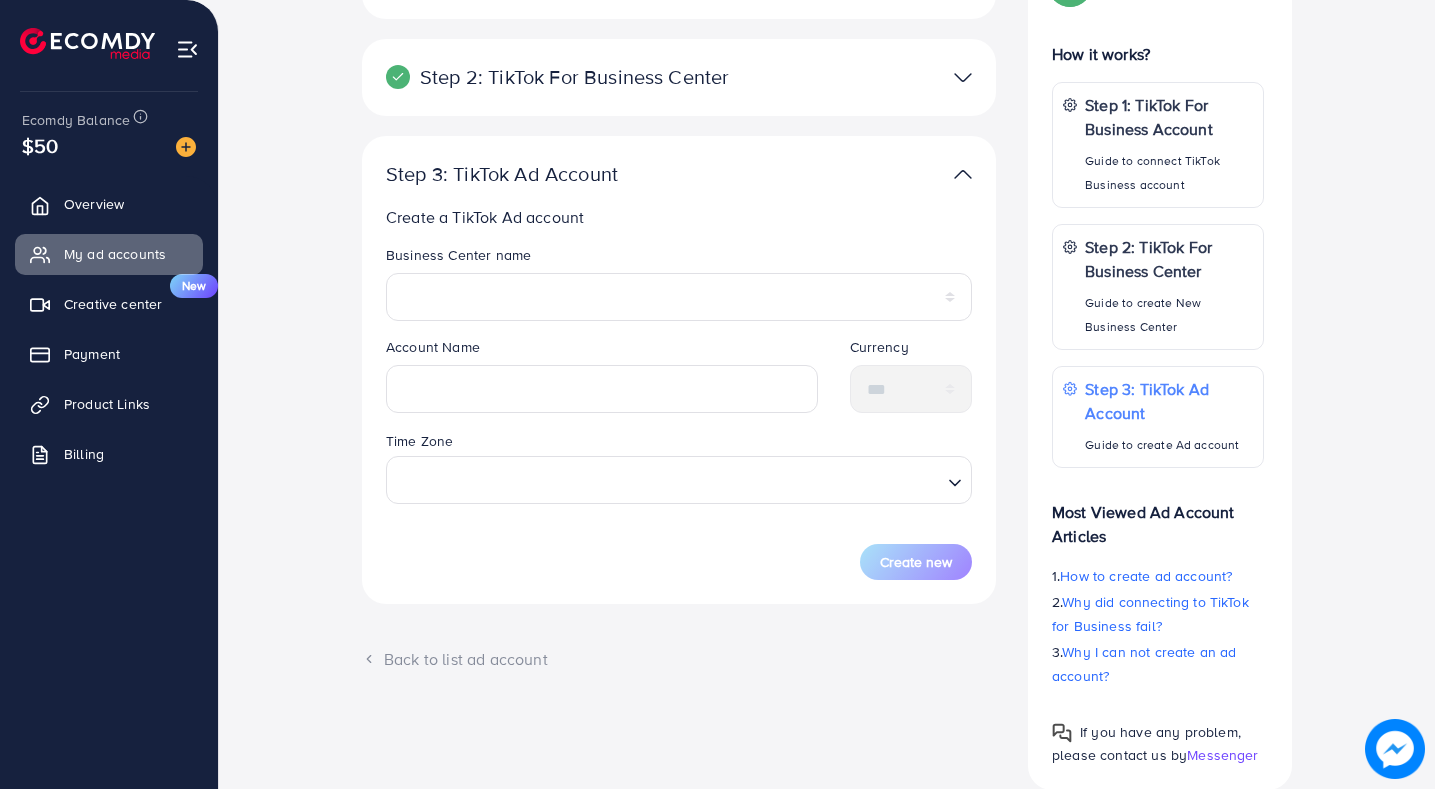 scroll, scrollTop: 300, scrollLeft: 0, axis: vertical 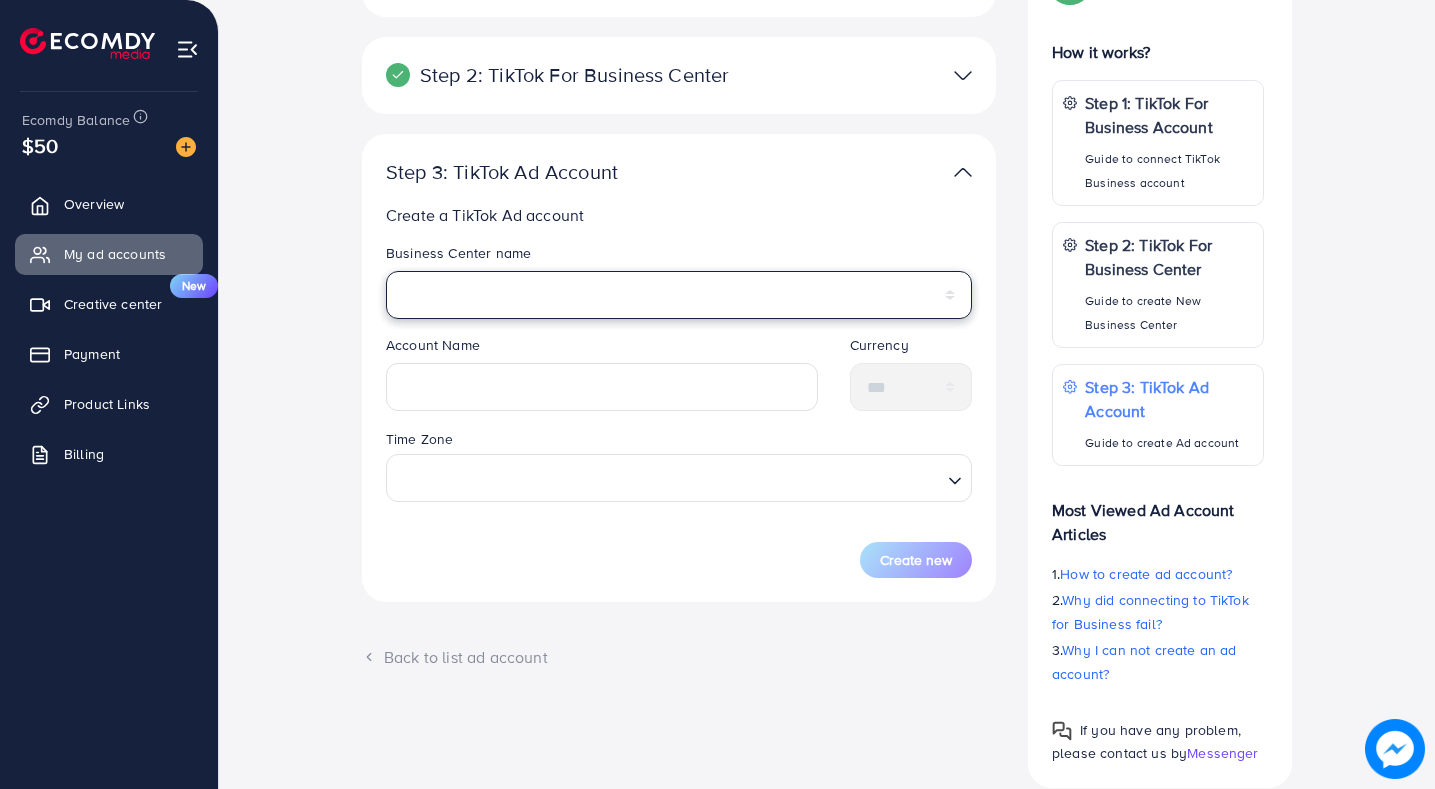 click on "**********" at bounding box center [679, 295] 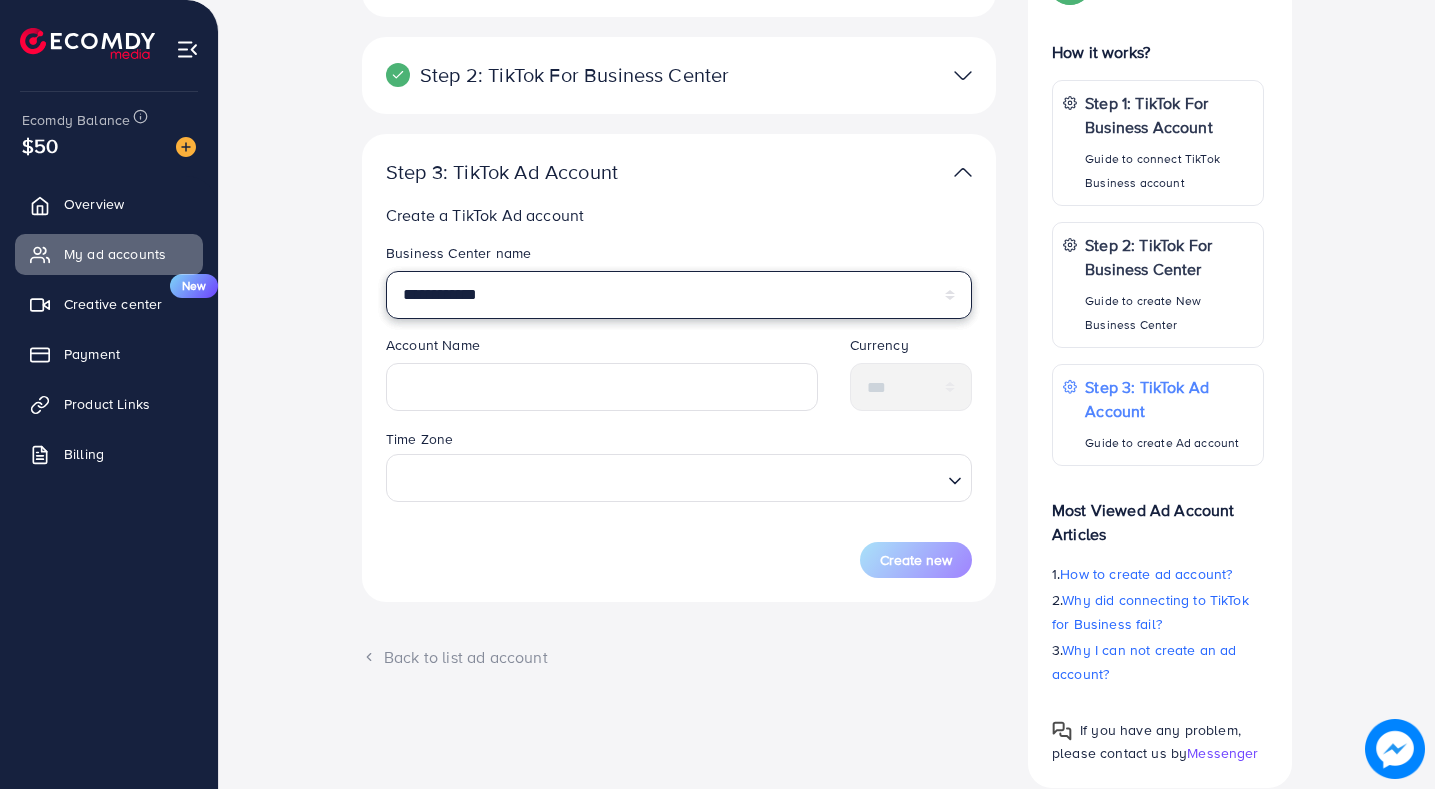 click on "**********" at bounding box center (679, 295) 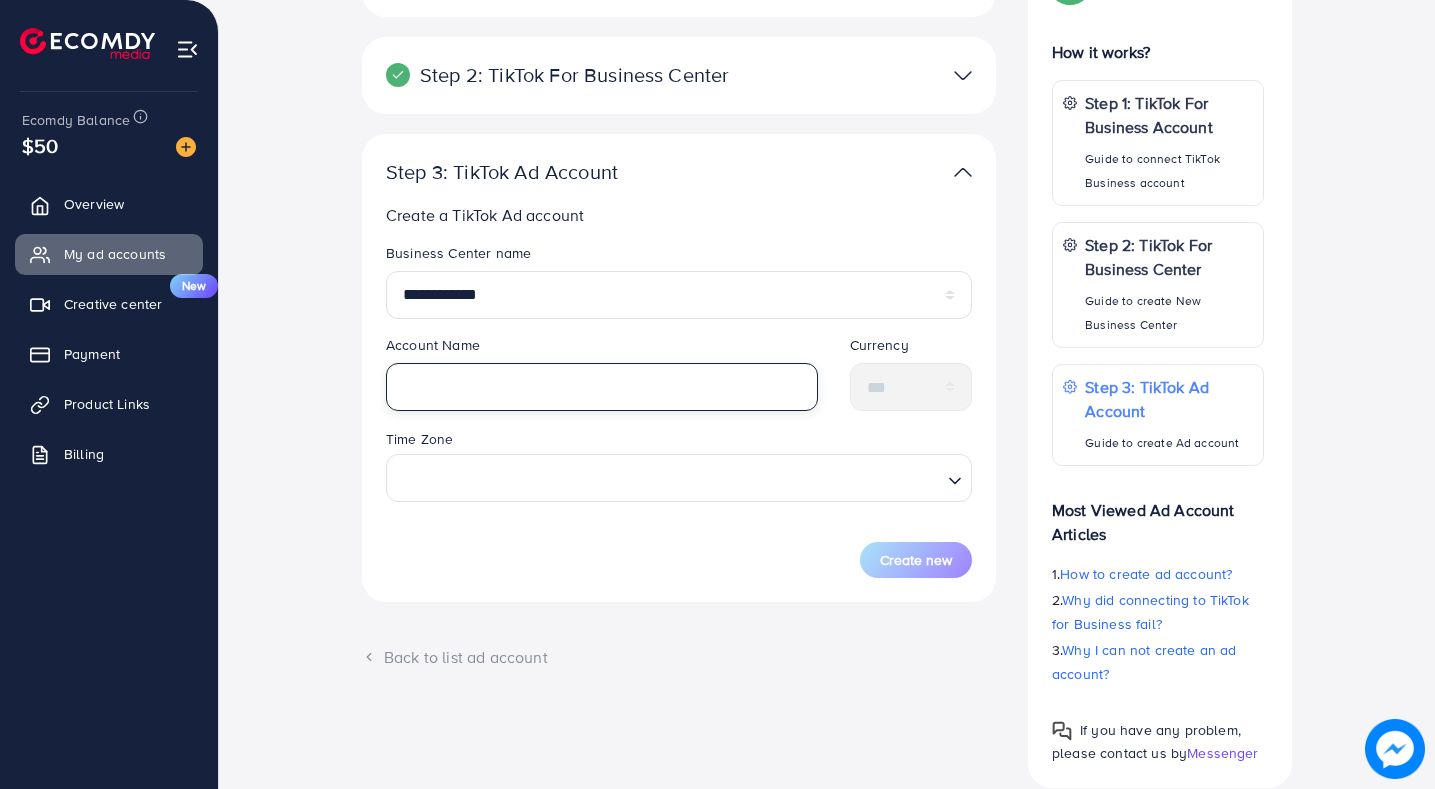 click at bounding box center (602, 387) 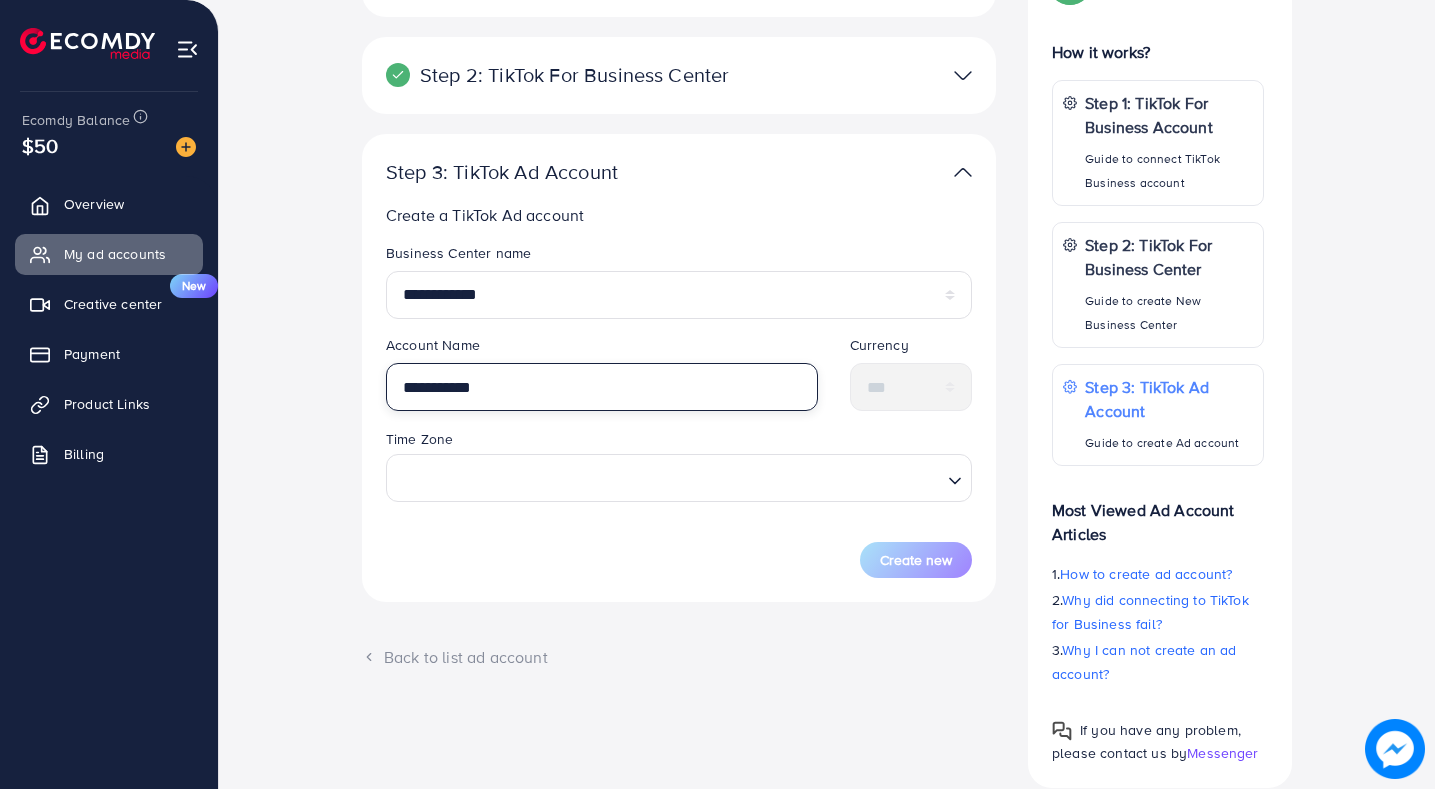 type on "**********" 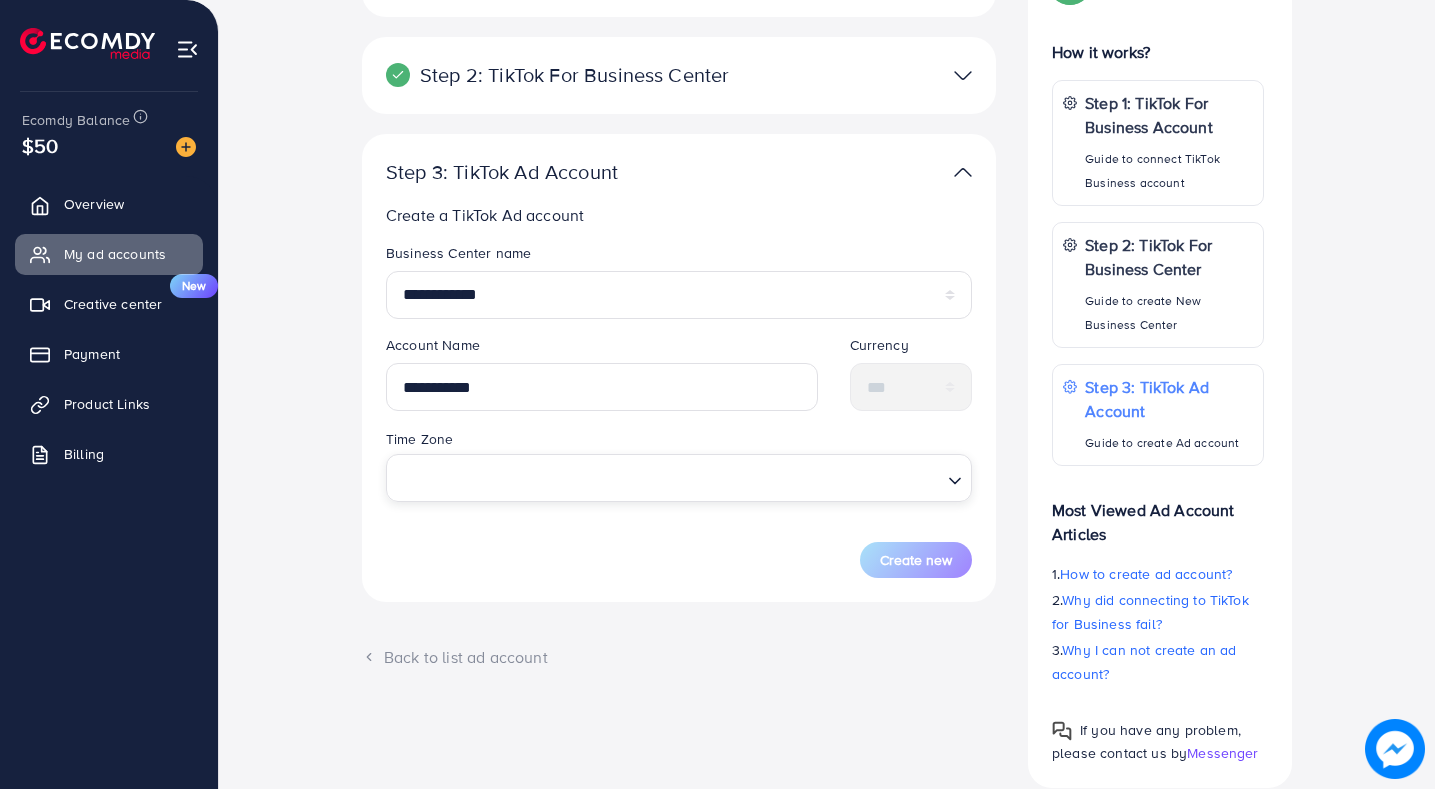 click at bounding box center [667, 477] 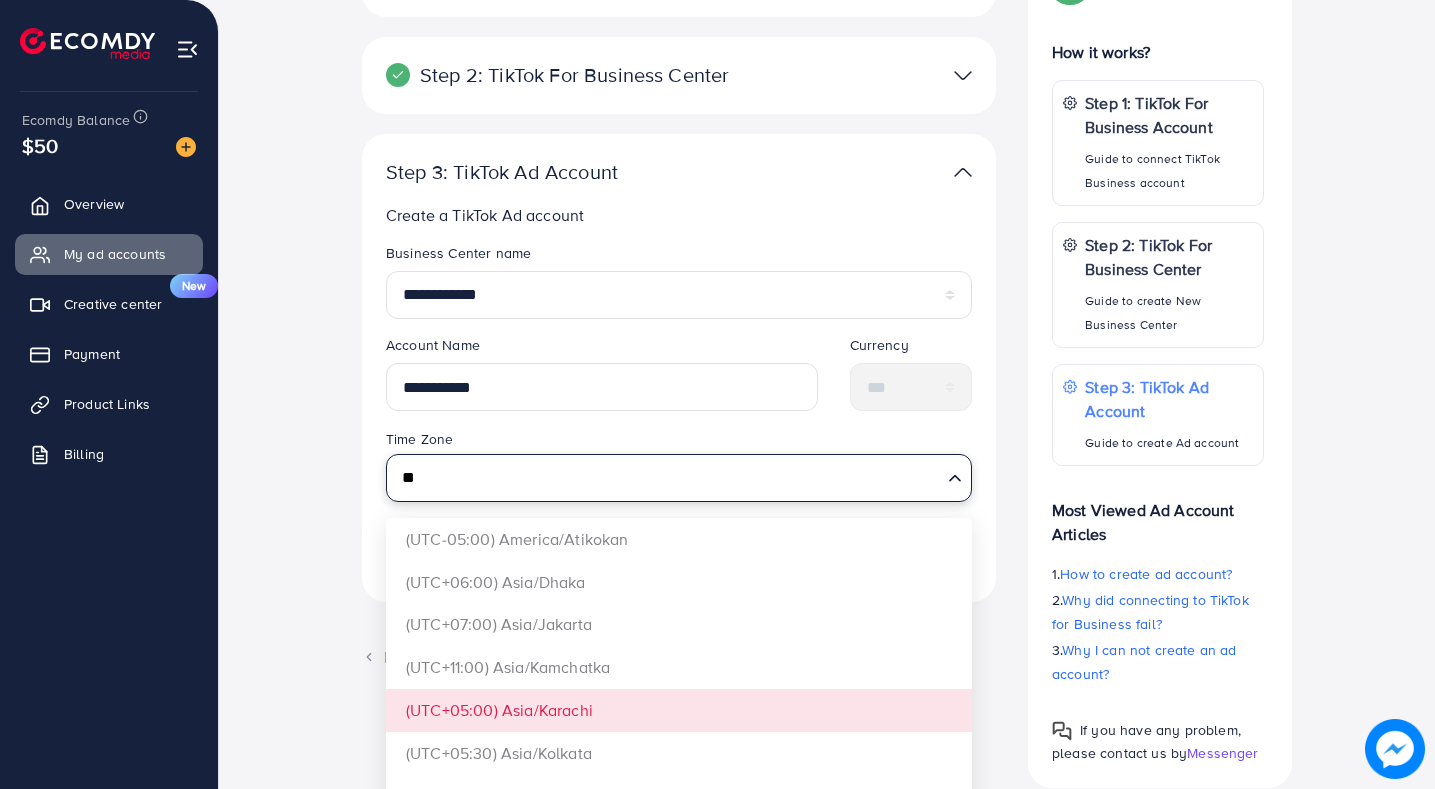 type on "**" 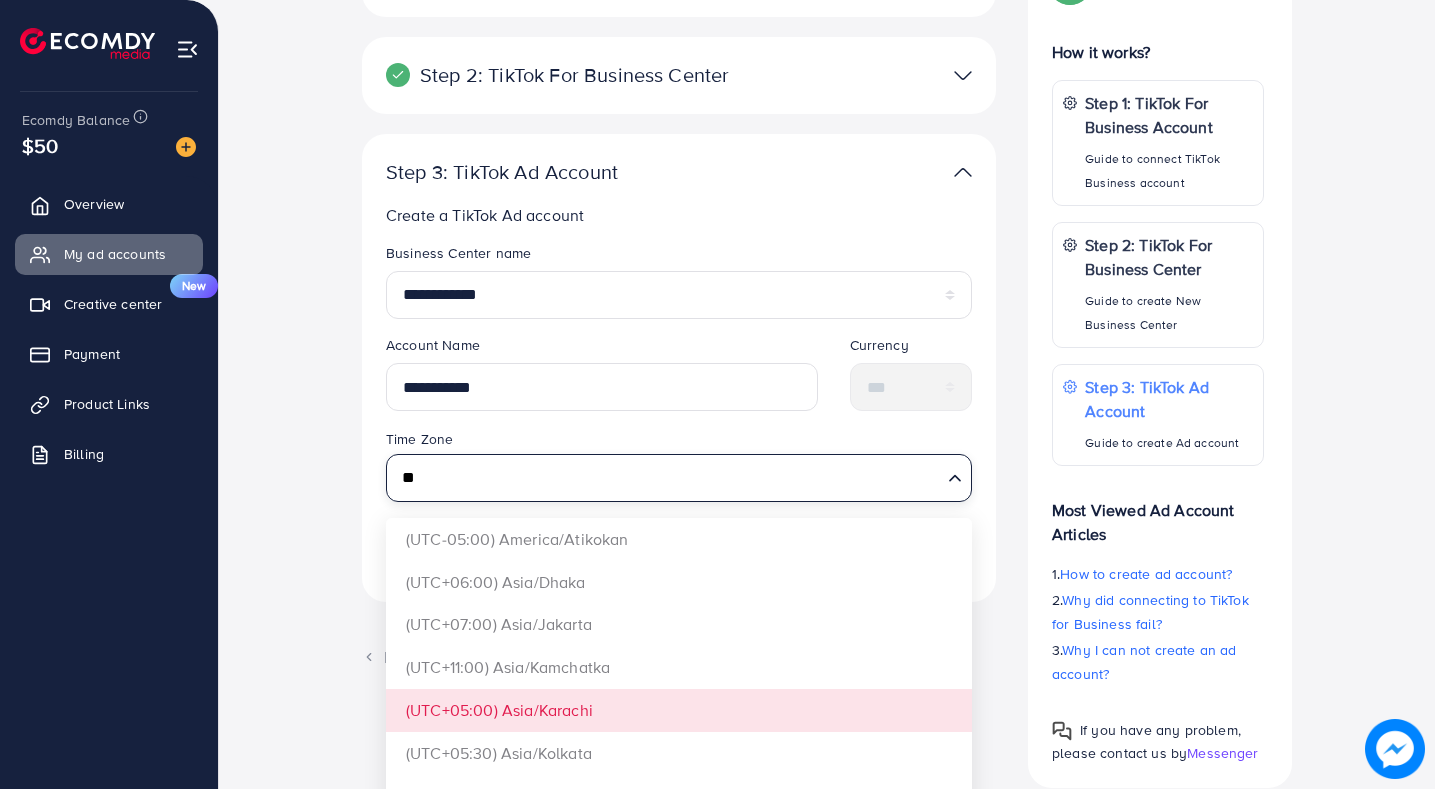 type 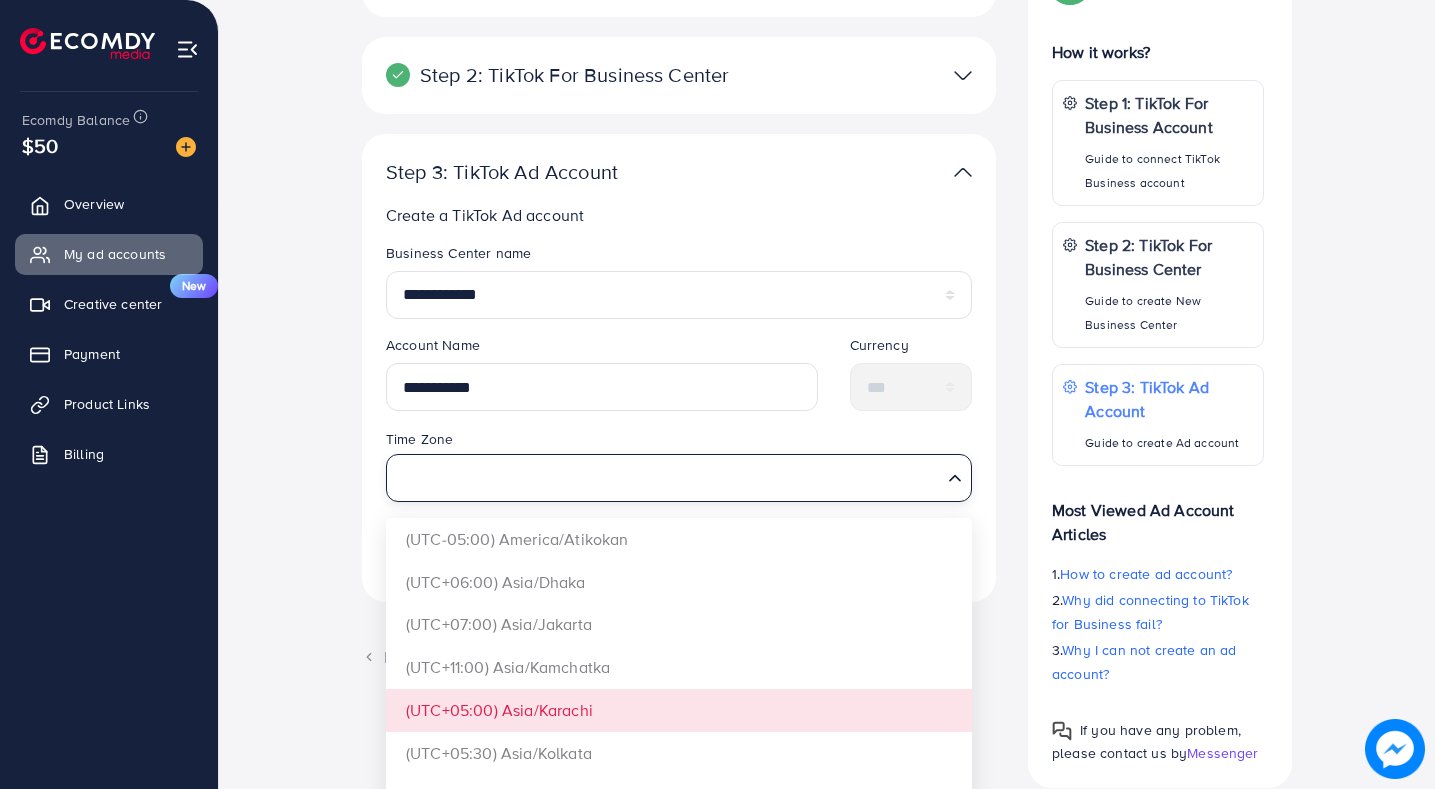 click on "**********" at bounding box center [679, 364] 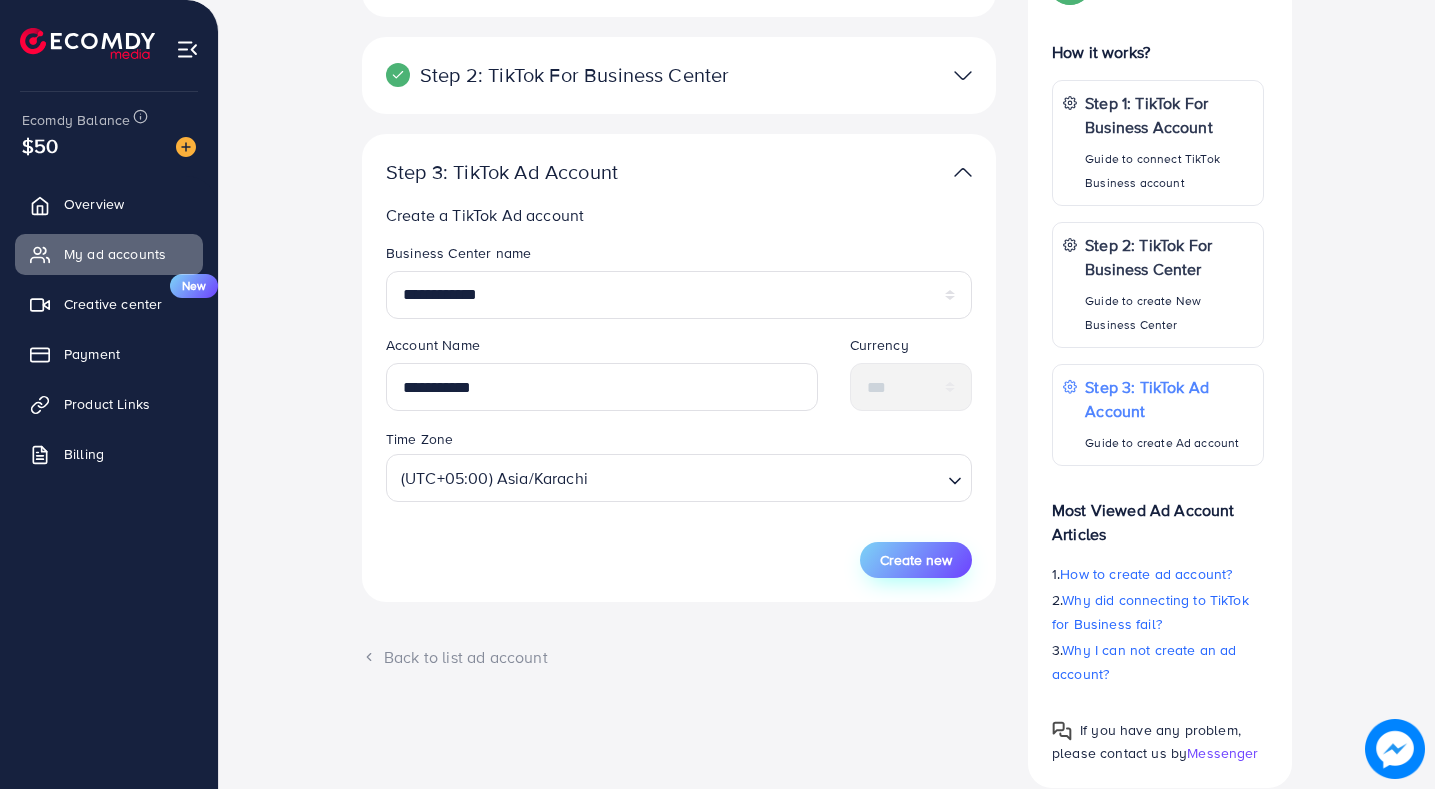 click on "Create new" at bounding box center (916, 560) 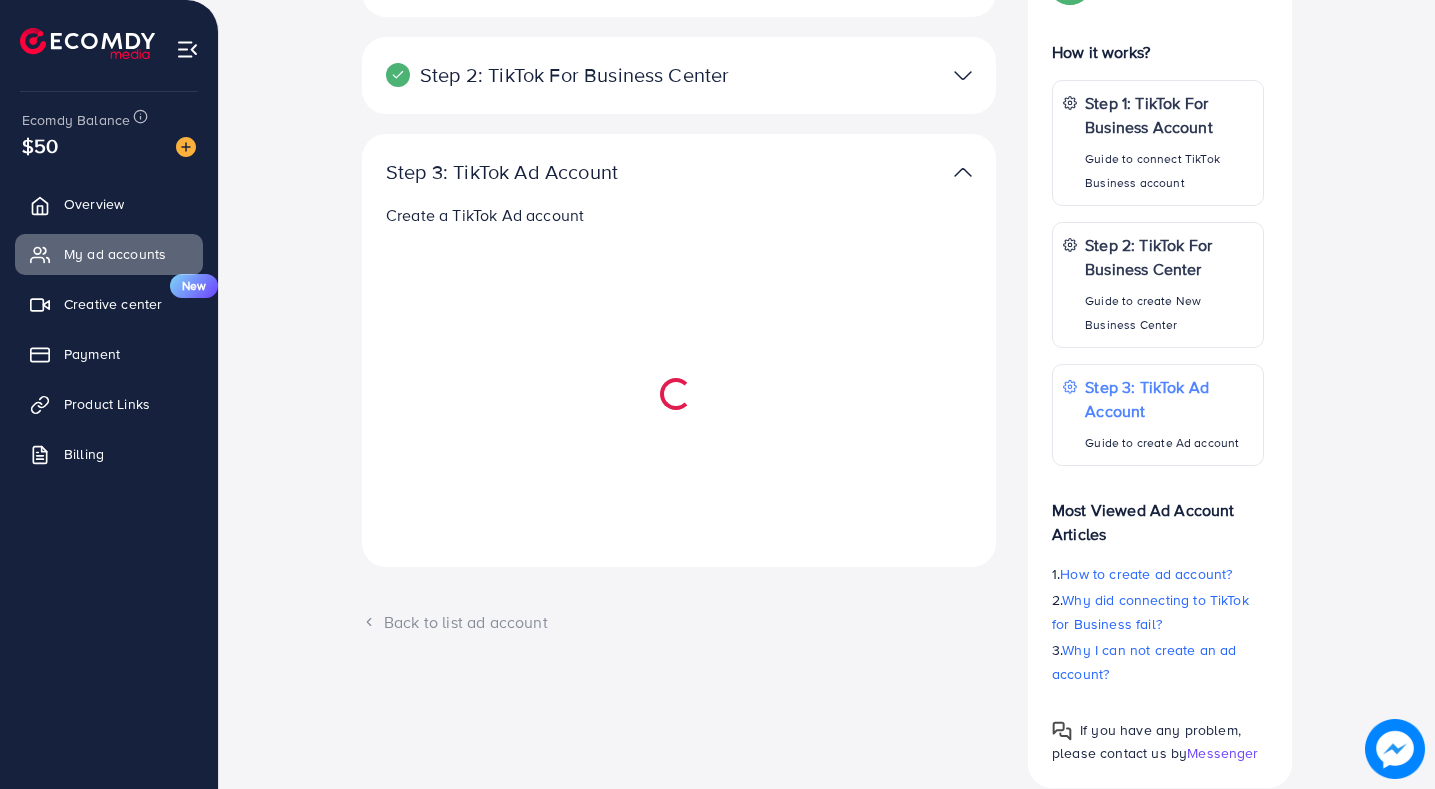 select 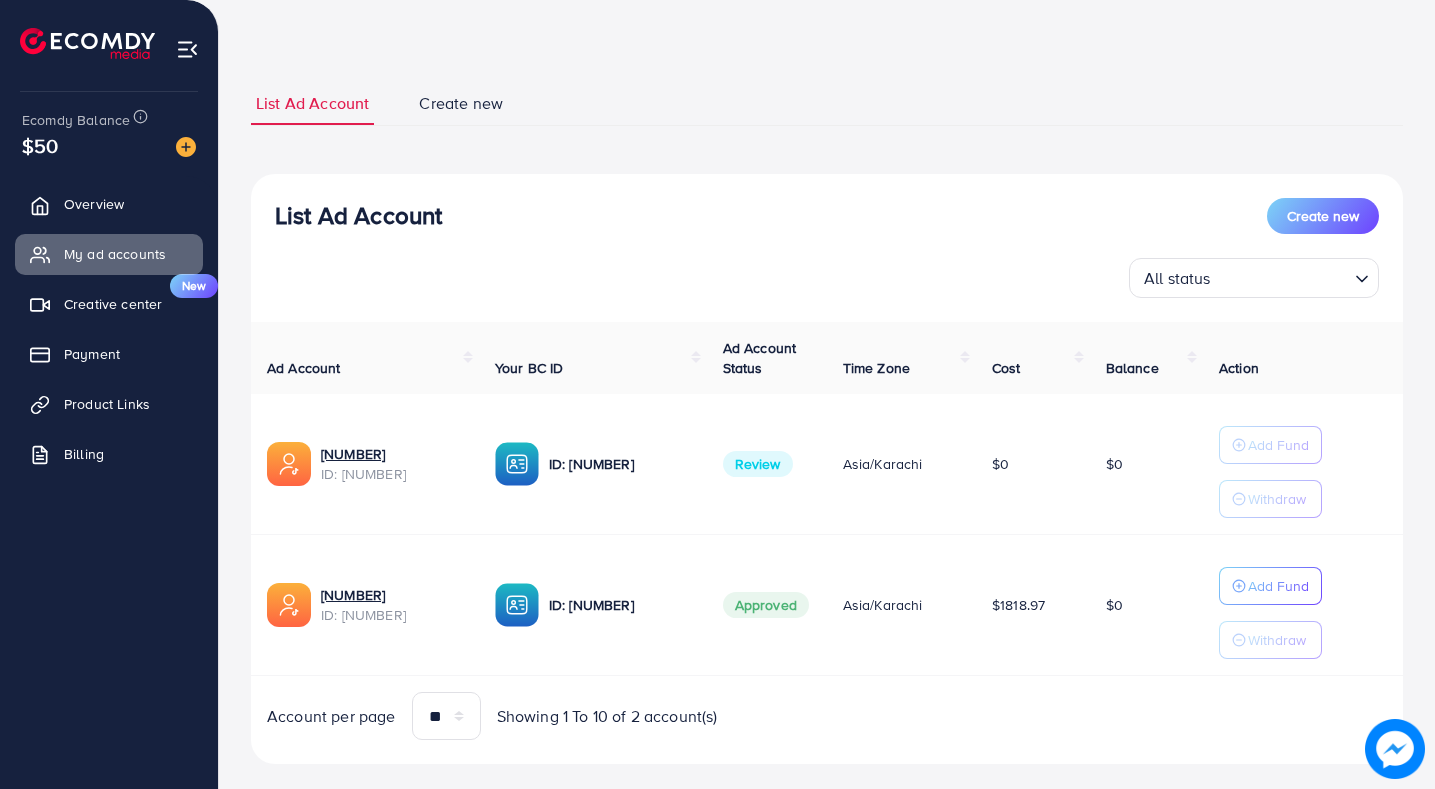 scroll, scrollTop: 97, scrollLeft: 0, axis: vertical 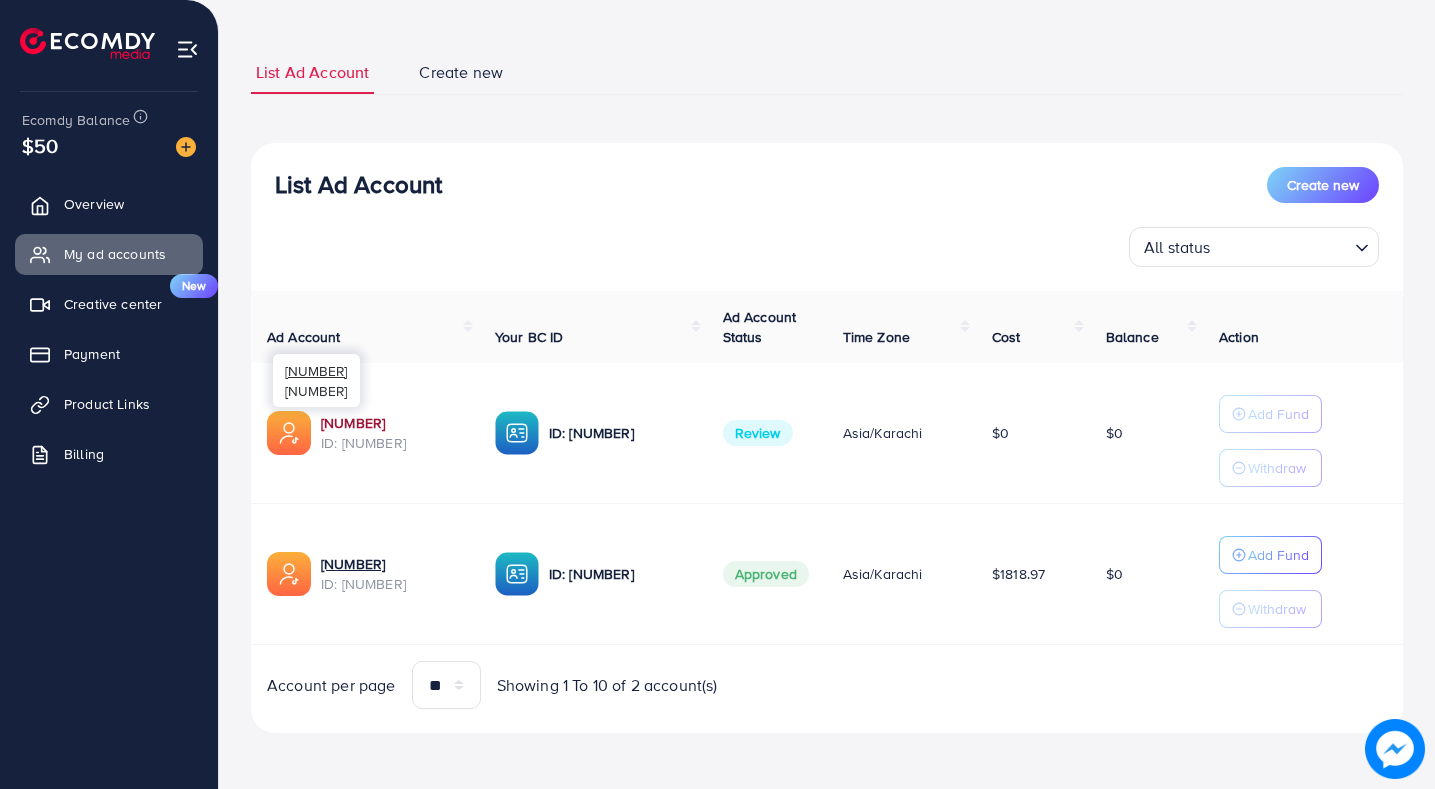 click on "1023322_blazingcart_1754423248272" at bounding box center (392, 423) 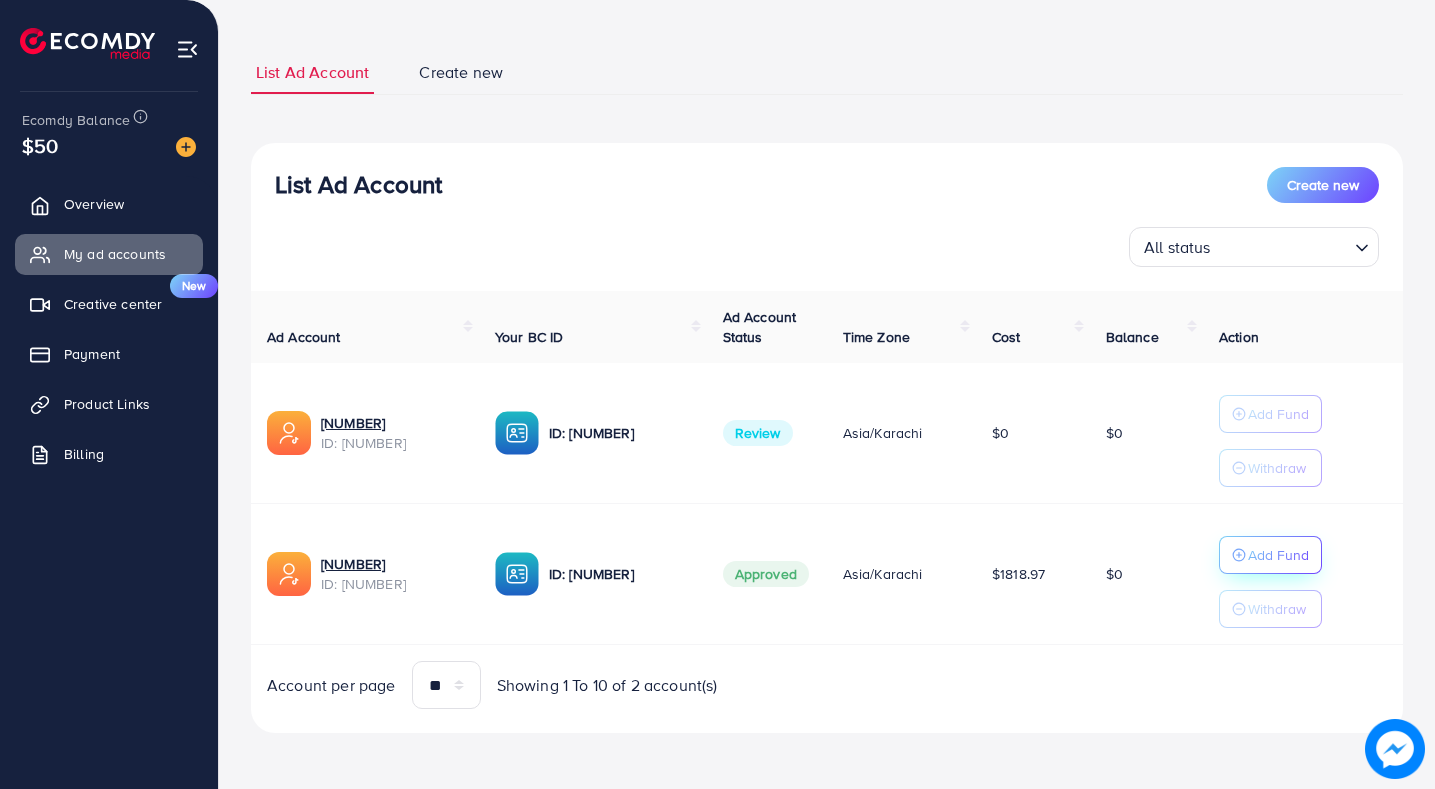 click on "Add Fund" at bounding box center (1278, 555) 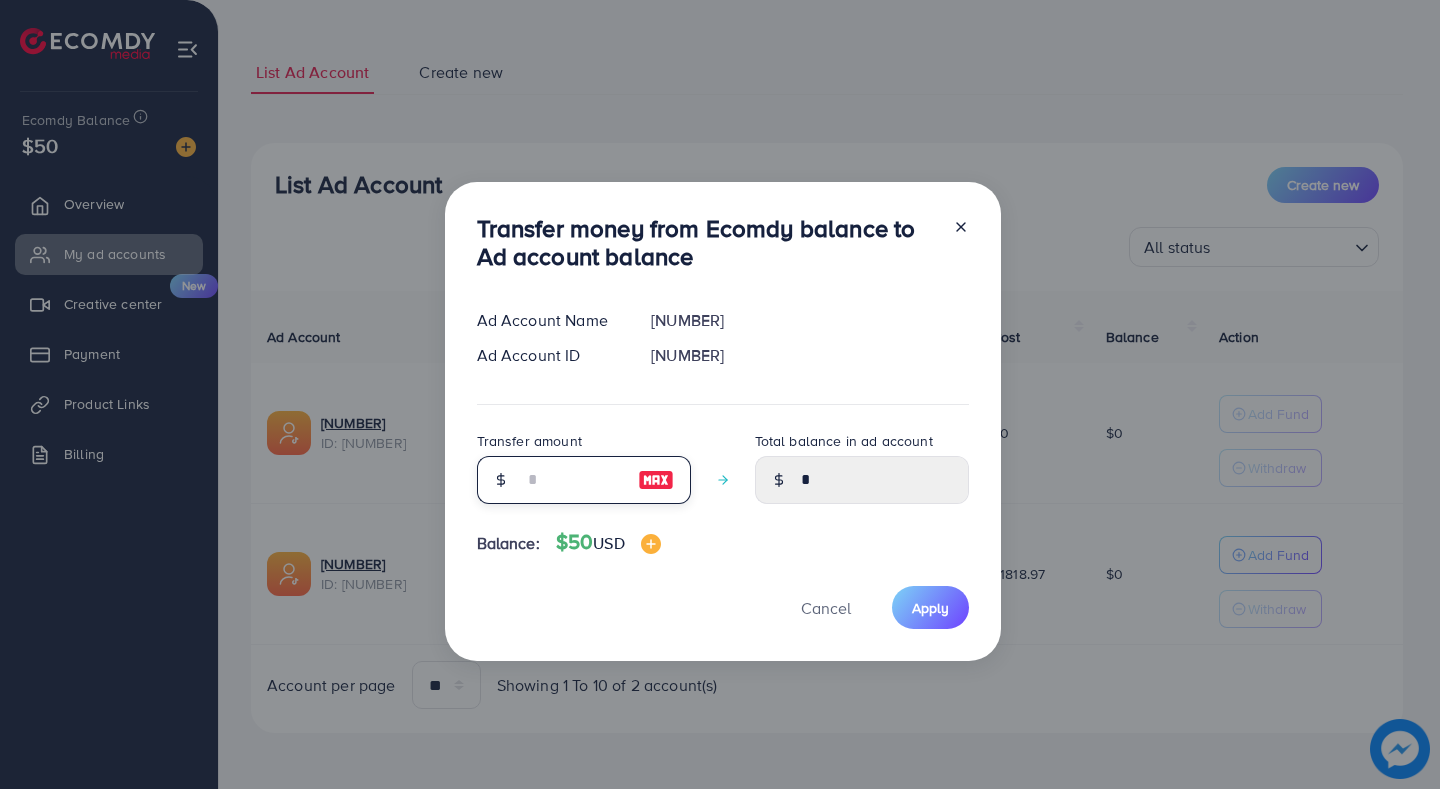 click at bounding box center [573, 480] 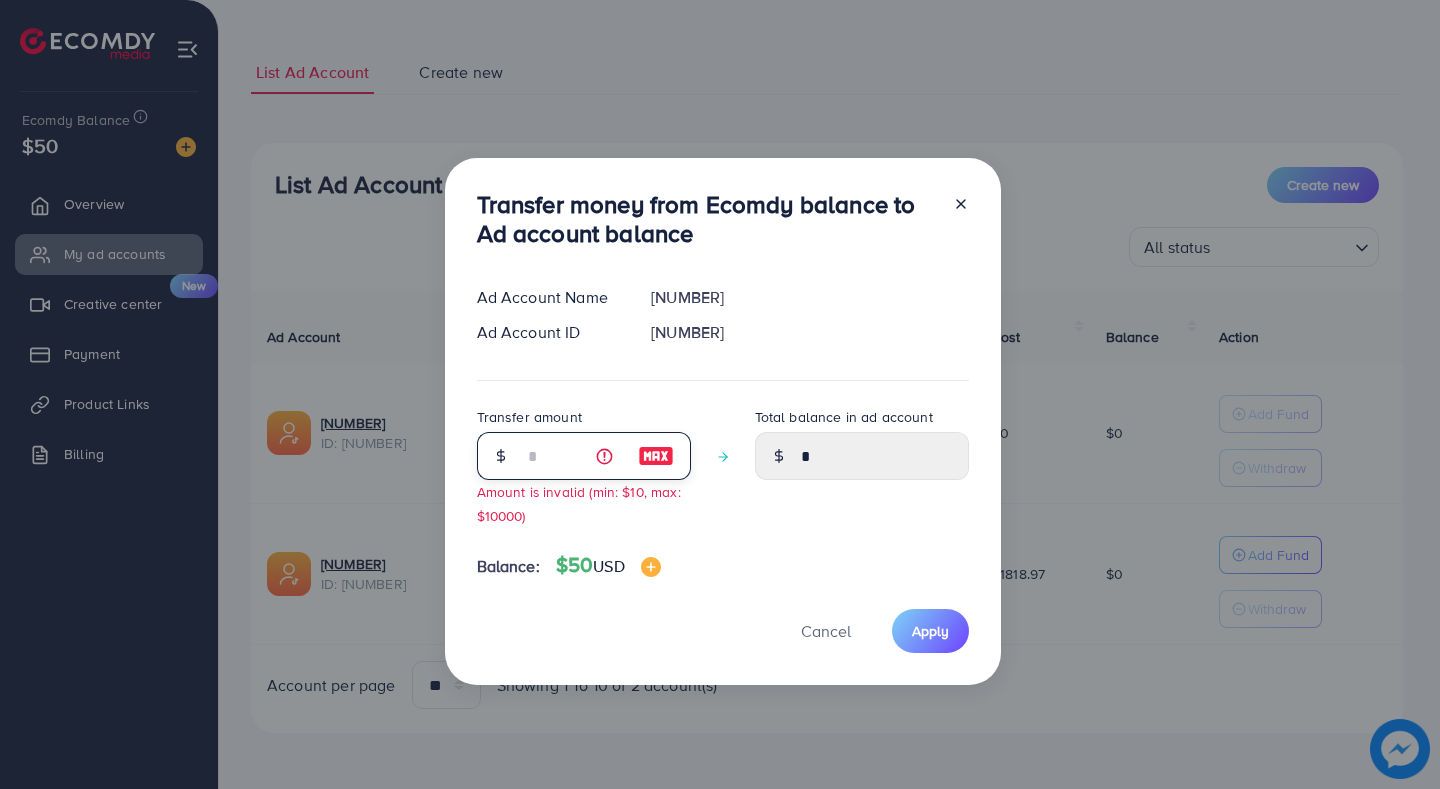 type on "****" 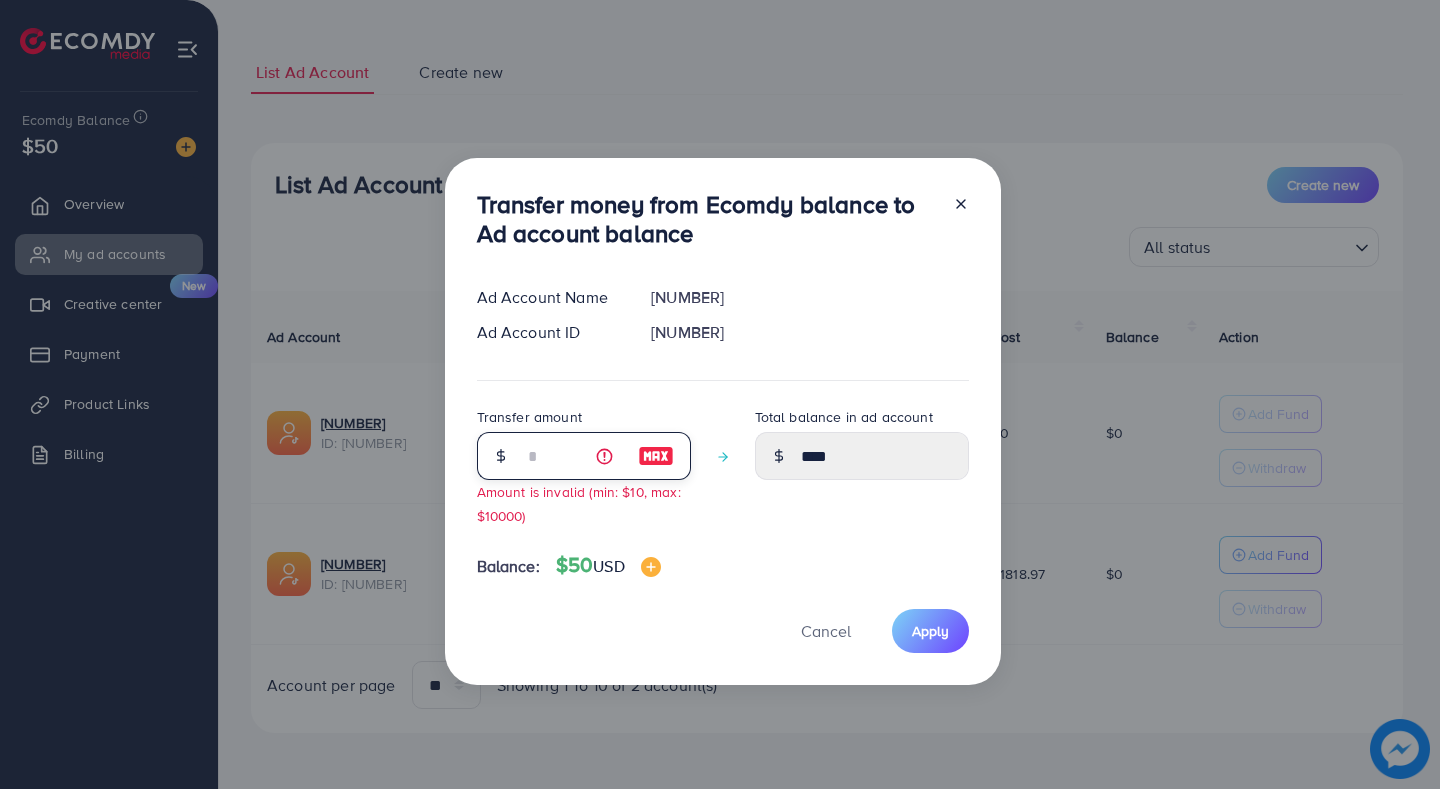 type on "**" 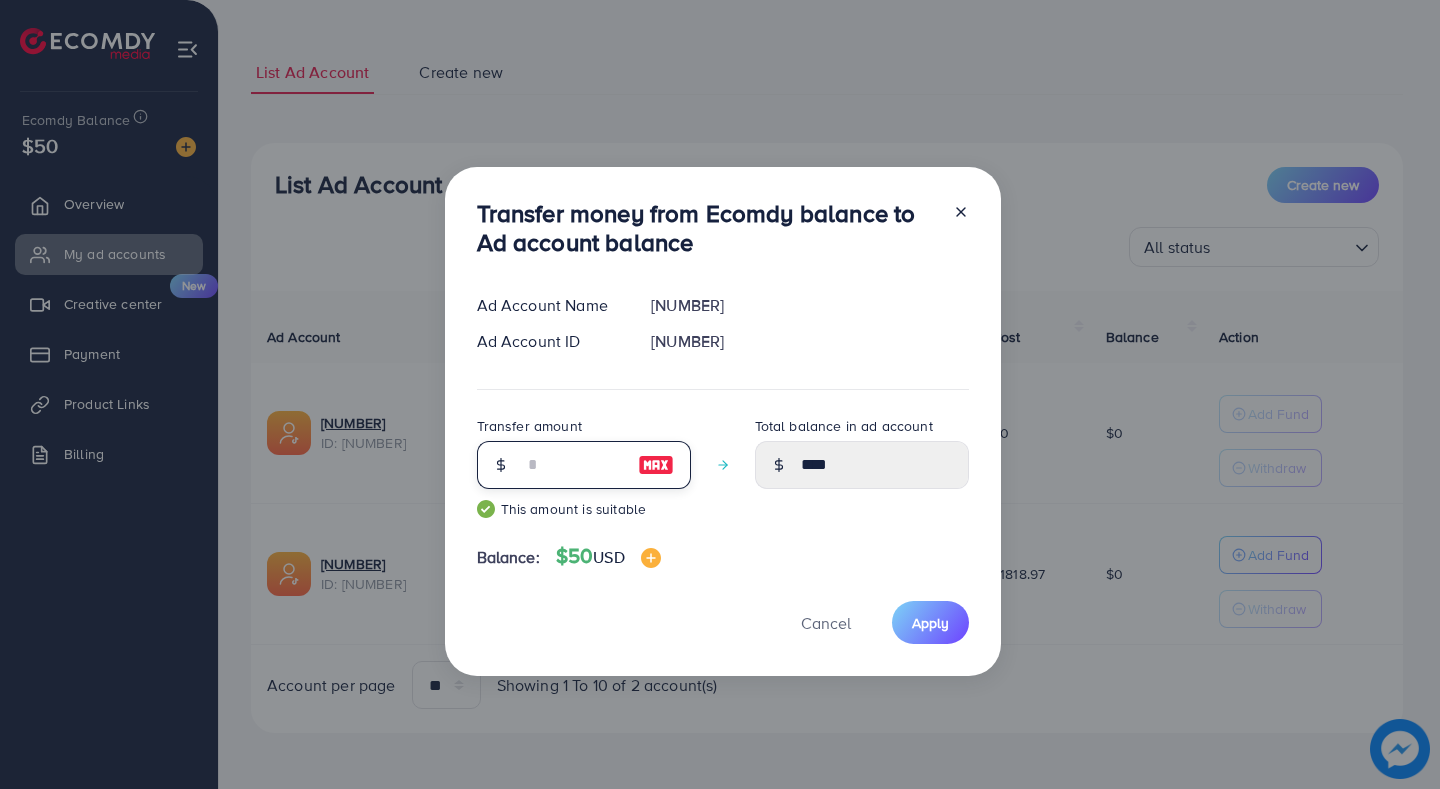 type on "*****" 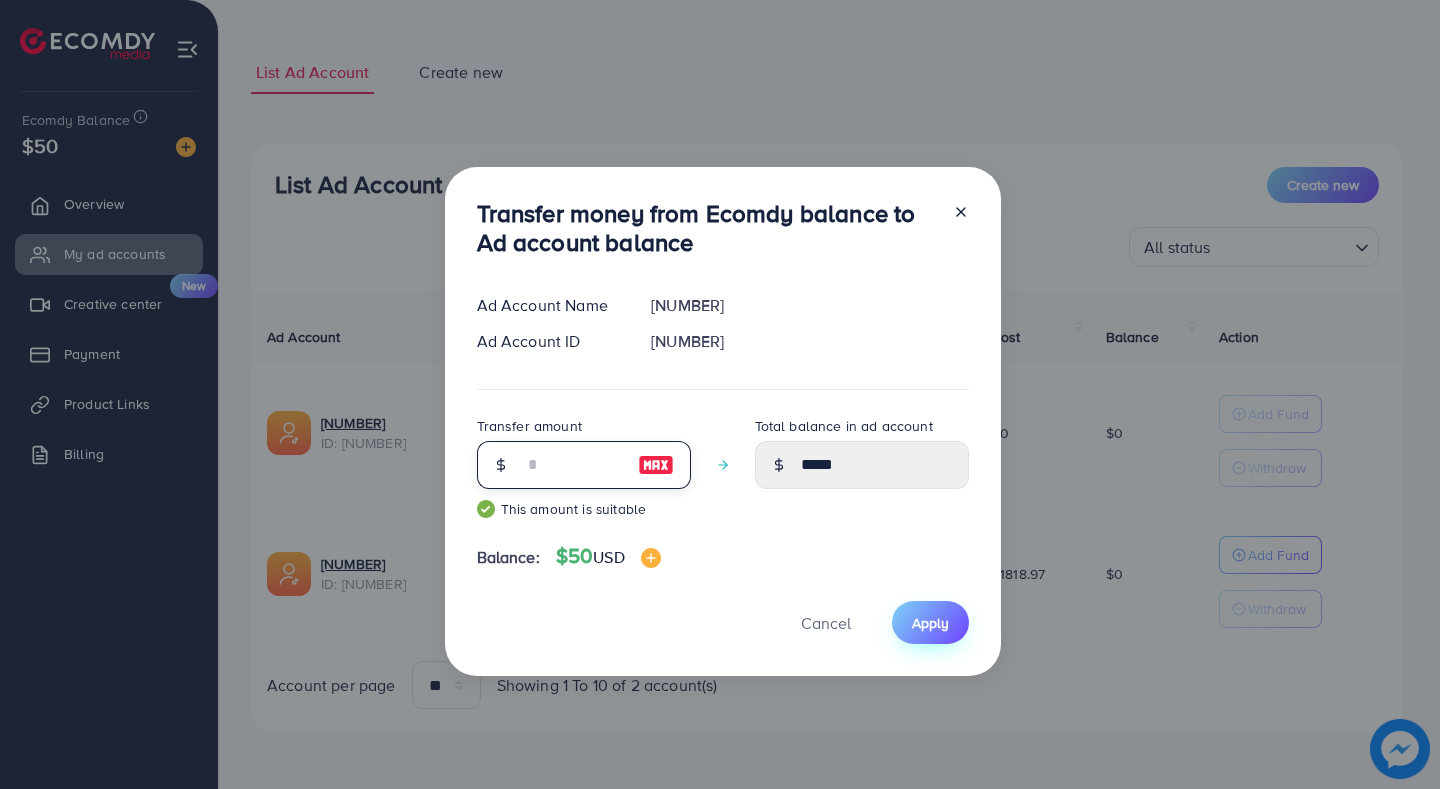 type on "**" 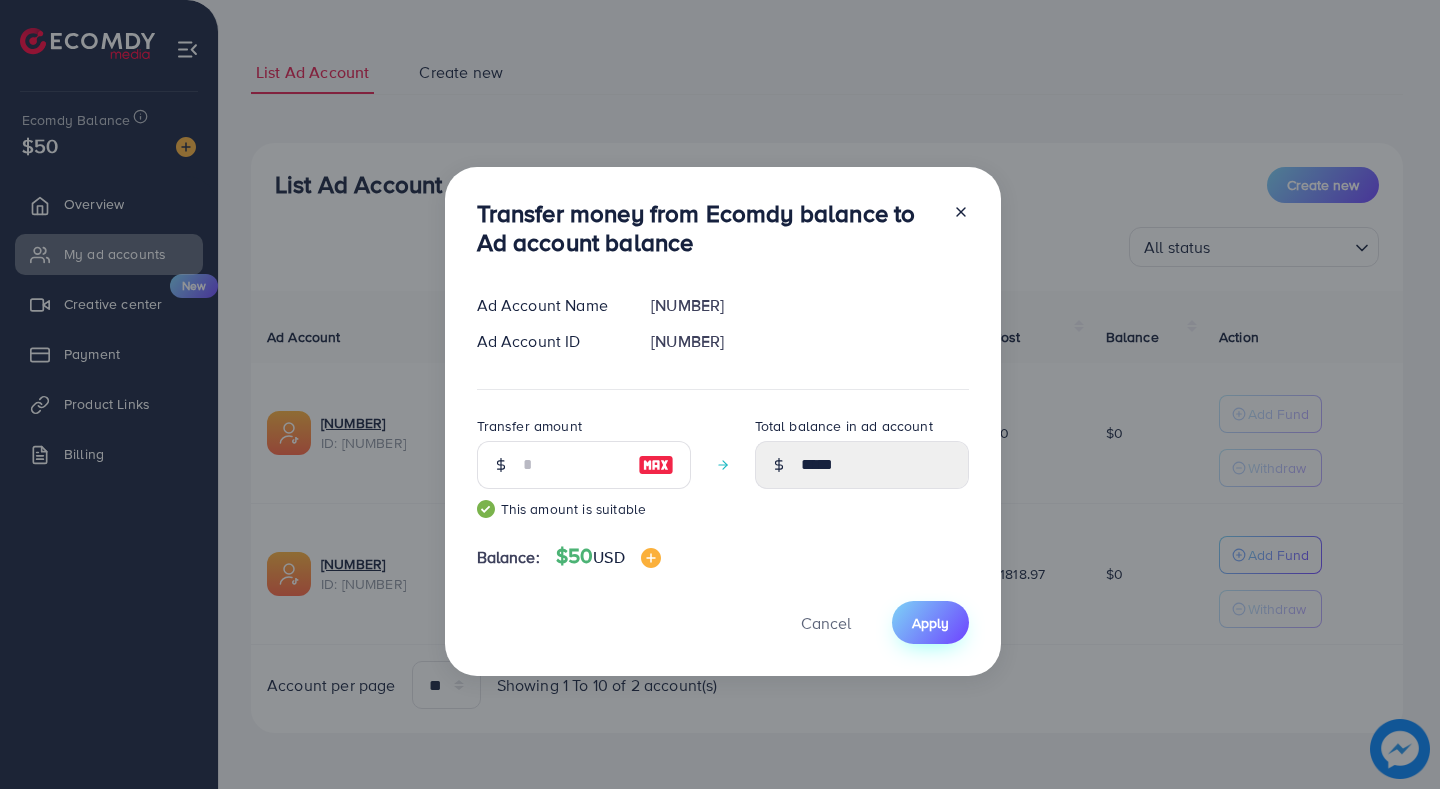 click on "Apply" at bounding box center (930, 622) 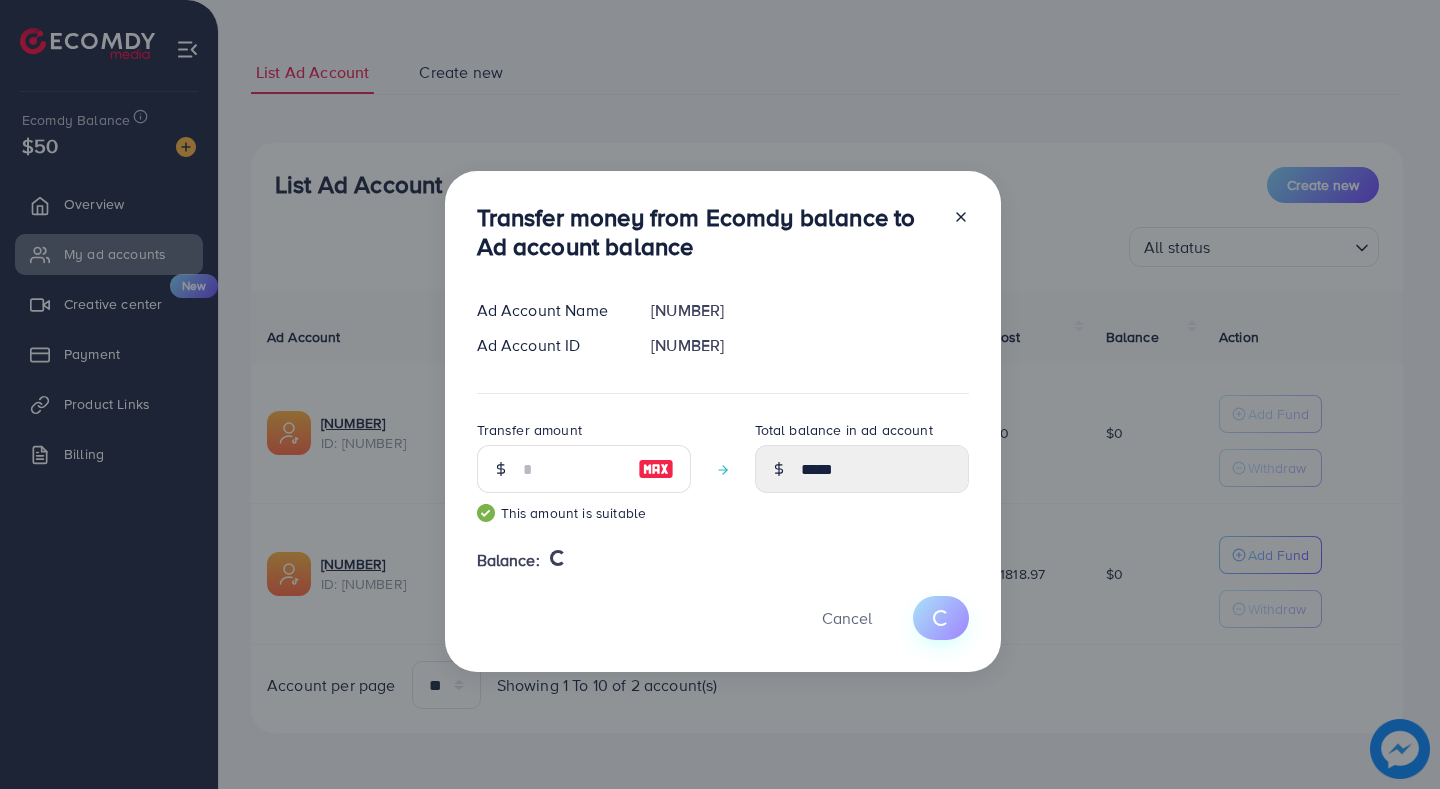 type 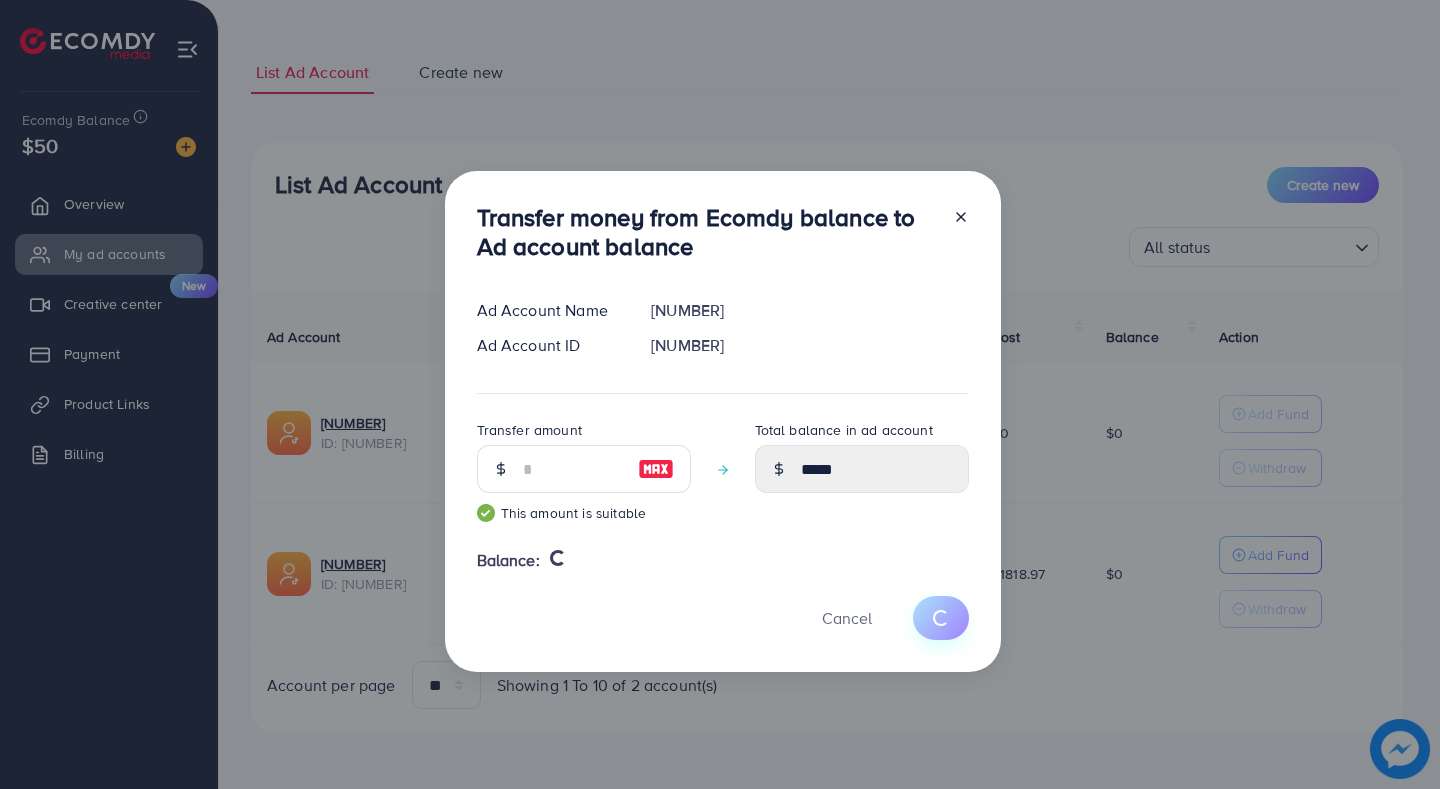 type on "*" 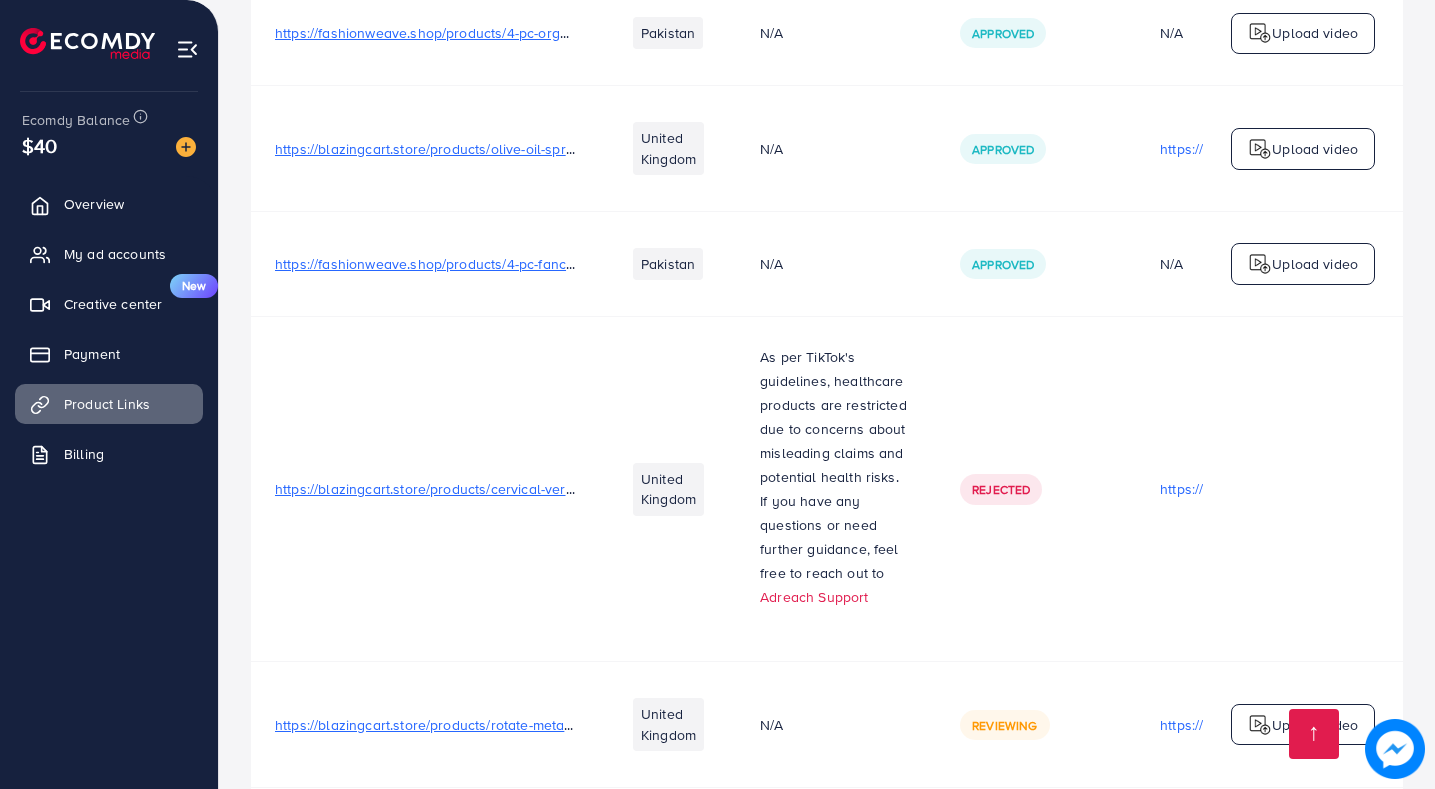 scroll, scrollTop: 15498, scrollLeft: 0, axis: vertical 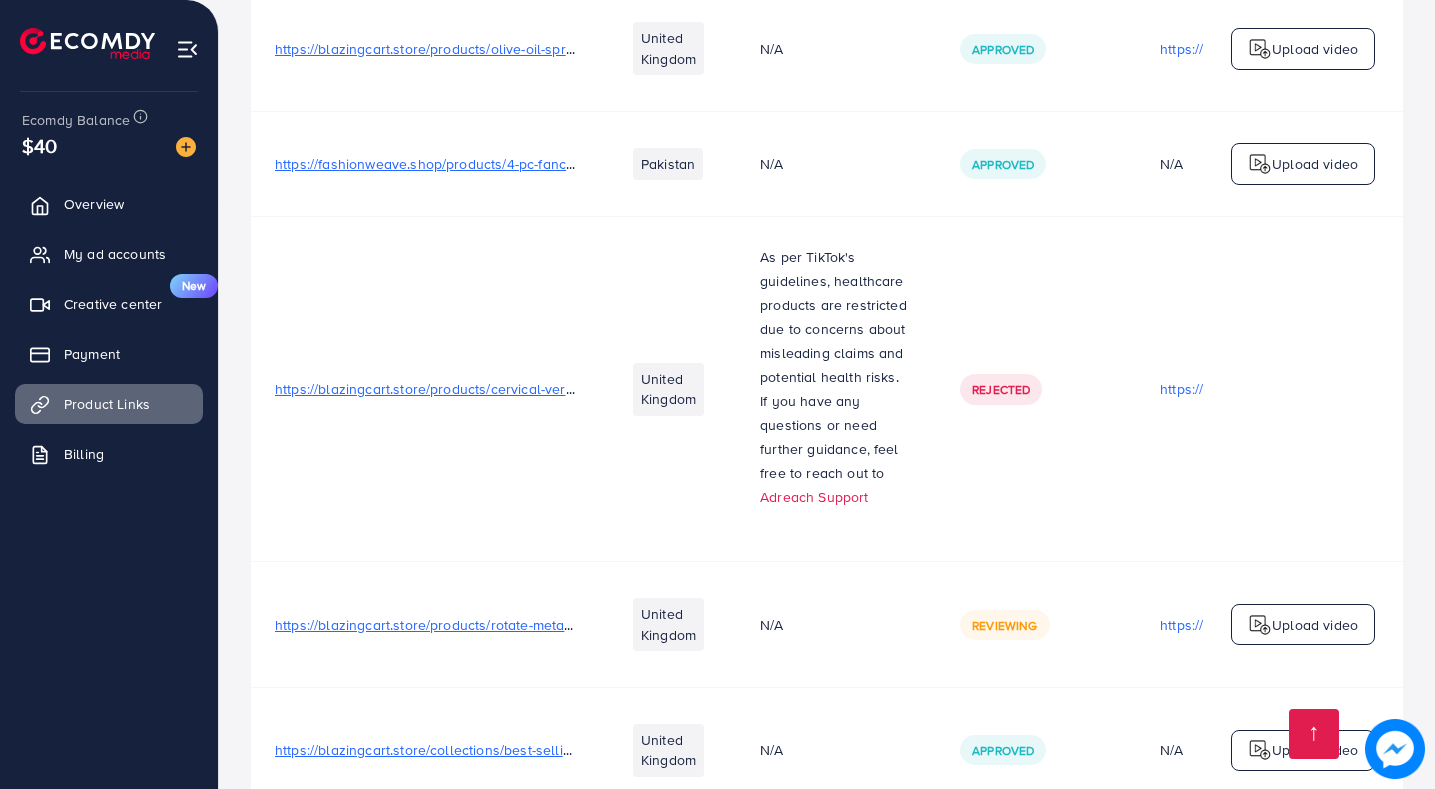 click on "https://blazingcart.store/products/rotate-metal-magnetic-car-phone-holder-foldable-universal-mobile-phone-stand-air-vent-magnet-mount-gps-support" at bounding box center (752, 625) 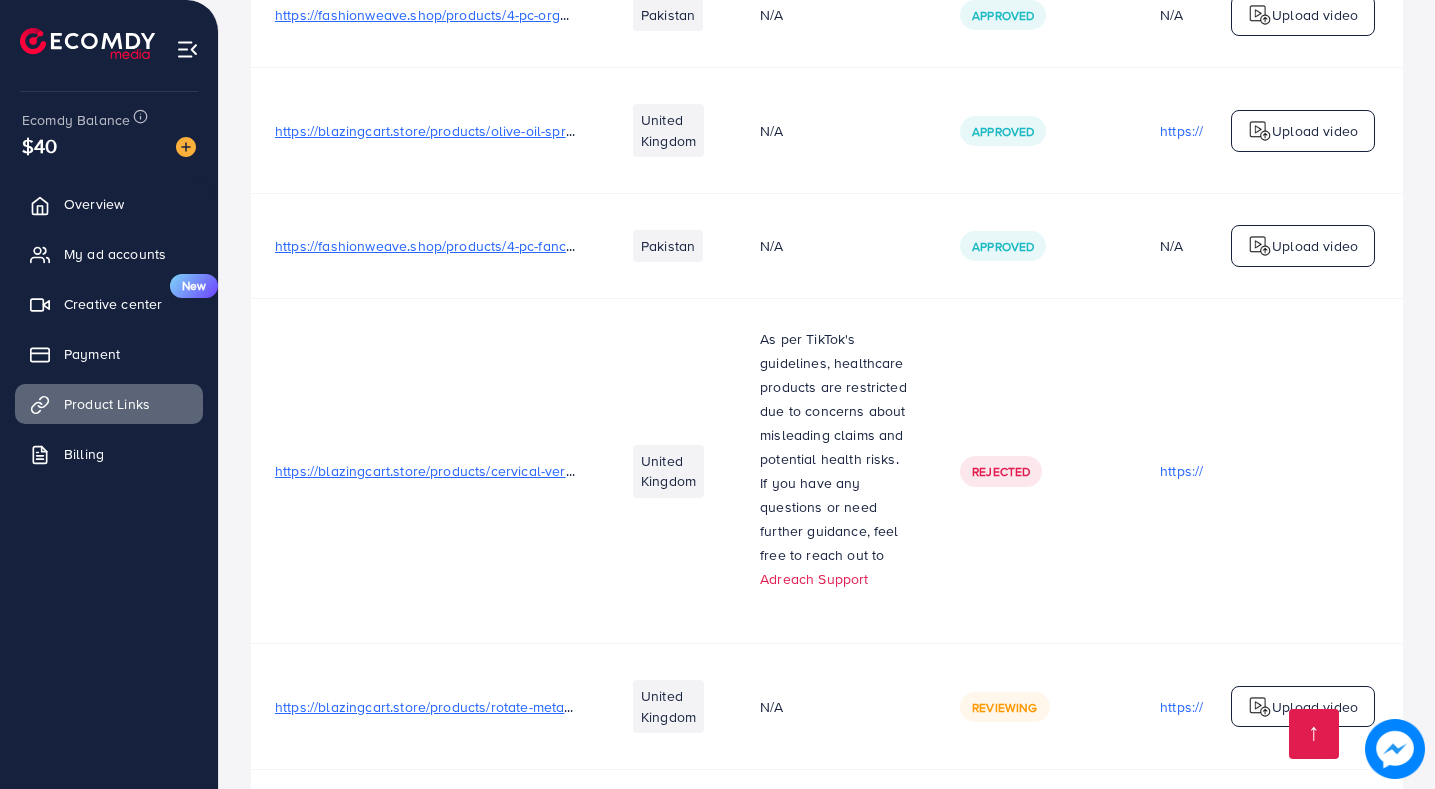 scroll, scrollTop: 15298, scrollLeft: 0, axis: vertical 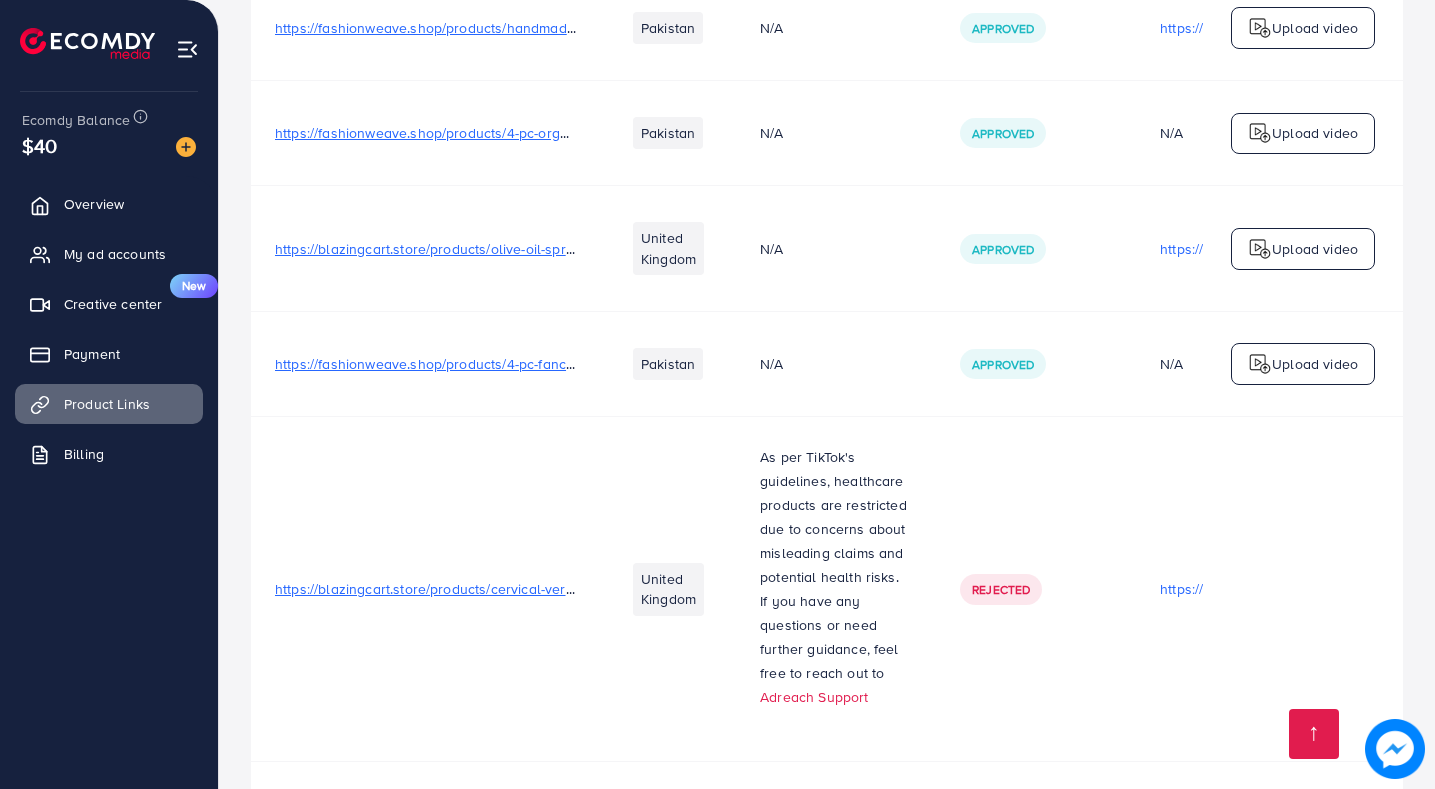 click on "https://blazingcart.store/products/olive-oil-spray-bbq-cooking-kitchen-baking" at bounding box center (518, 249) 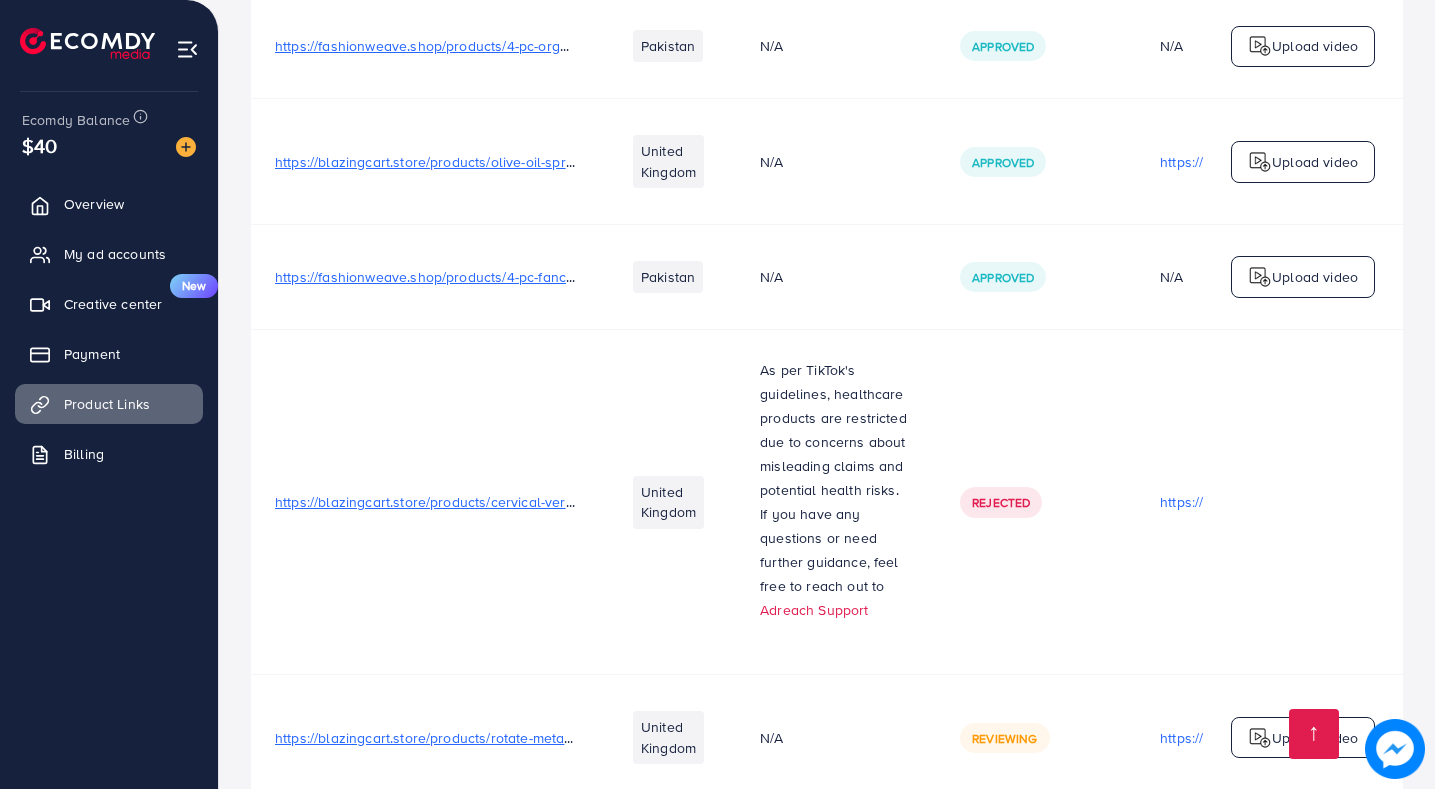 scroll, scrollTop: 15498, scrollLeft: 0, axis: vertical 